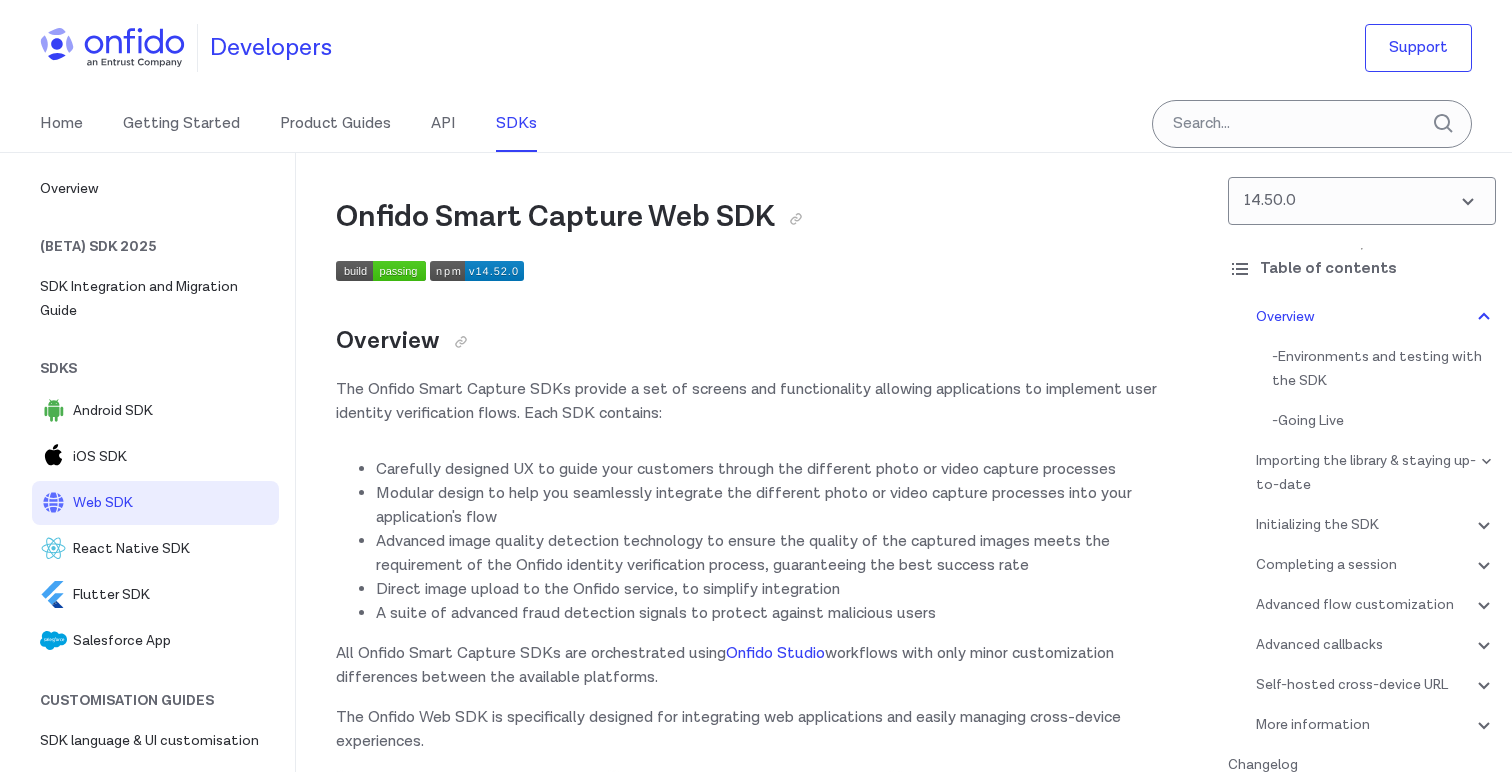scroll, scrollTop: 0, scrollLeft: 0, axis: both 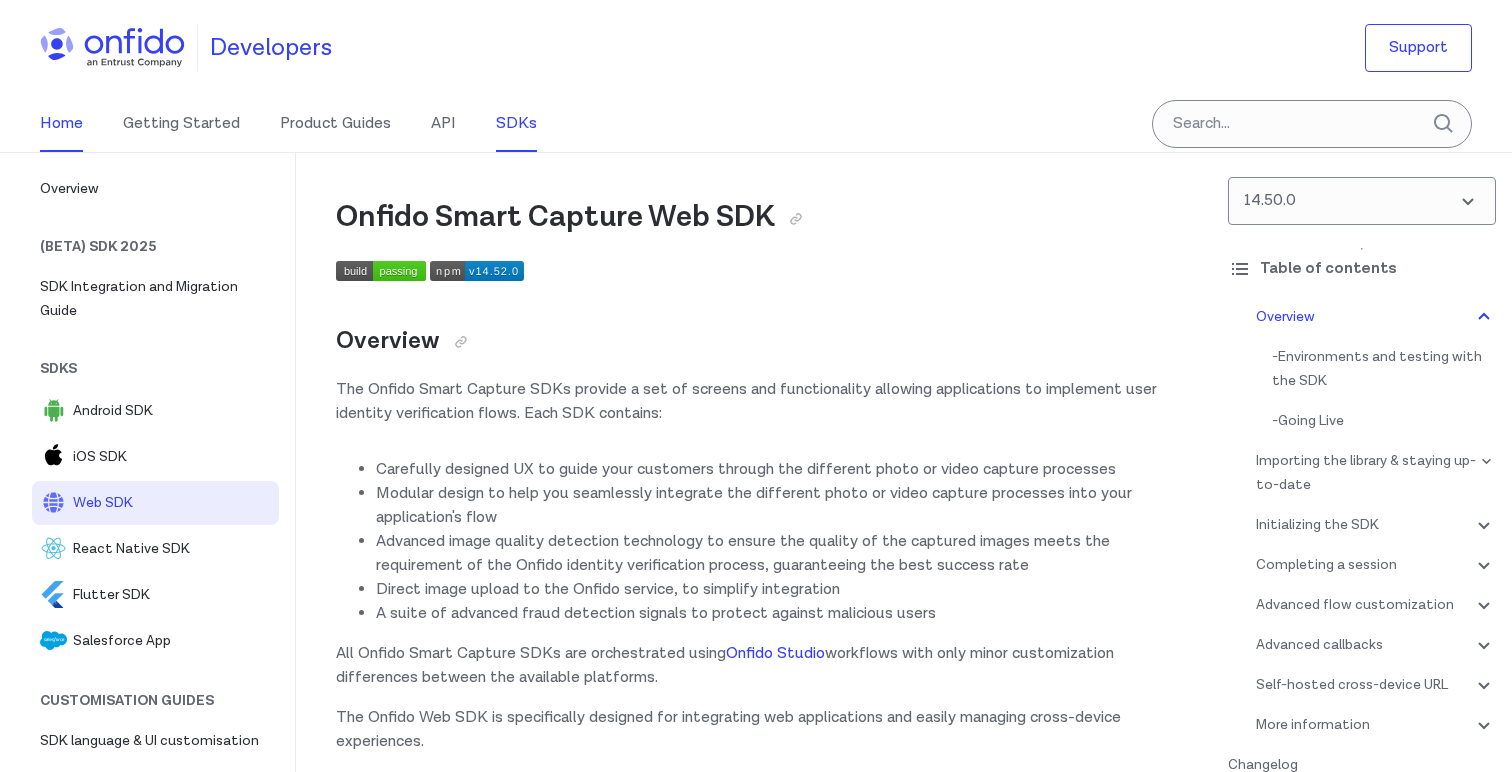 click on "Home" at bounding box center [61, 124] 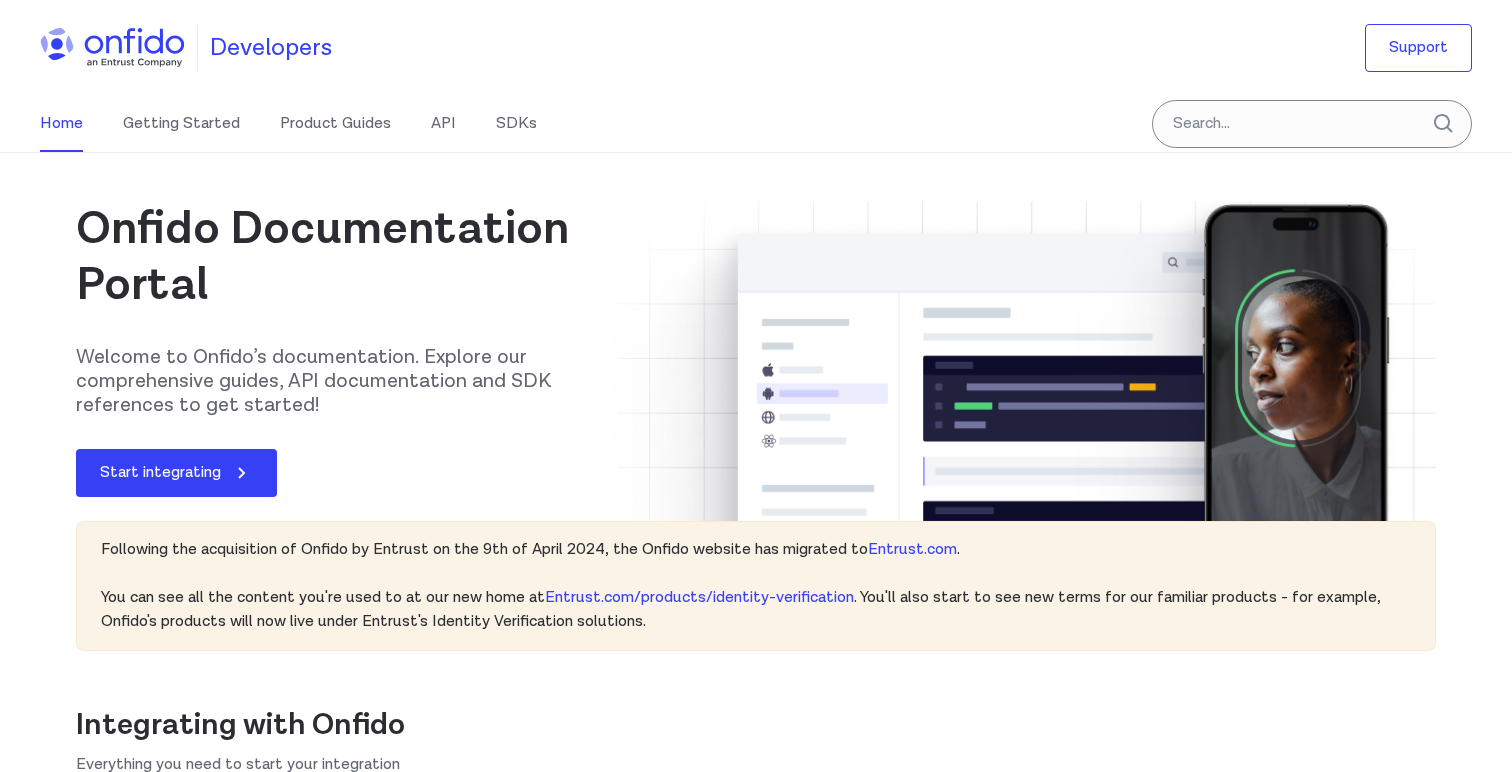 scroll, scrollTop: 0, scrollLeft: 0, axis: both 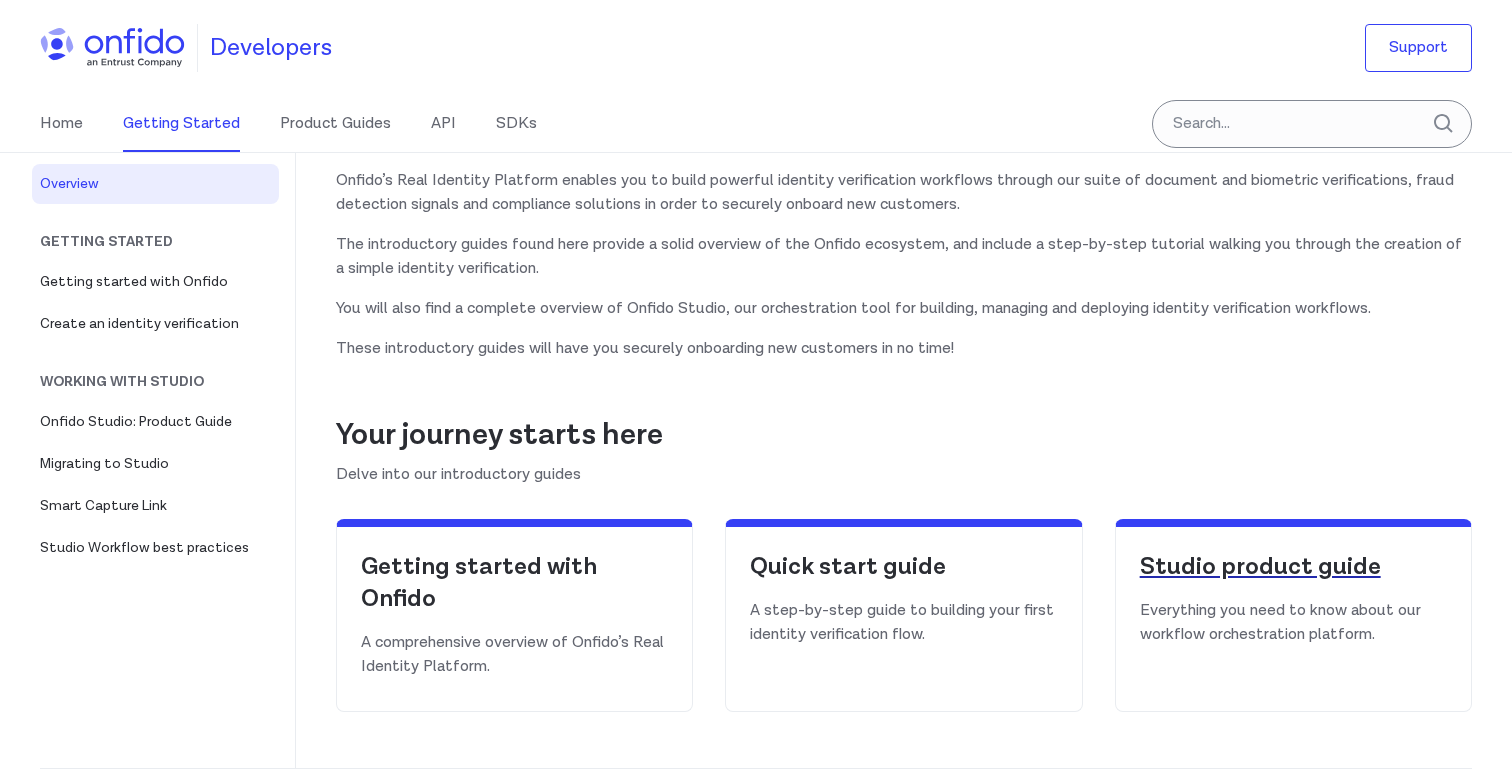 click on "Studio product guide" at bounding box center [1293, 567] 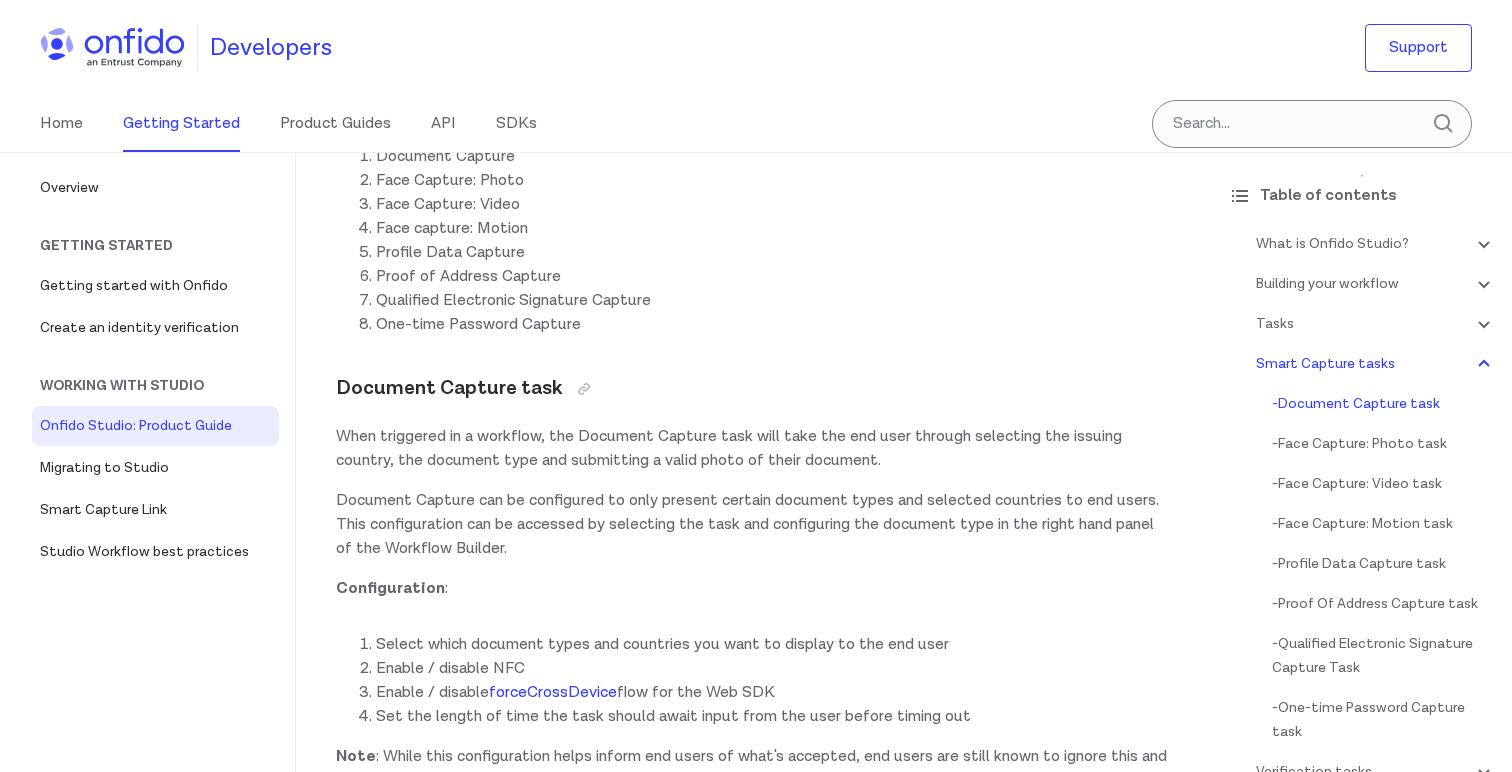 scroll, scrollTop: 5917, scrollLeft: 0, axis: vertical 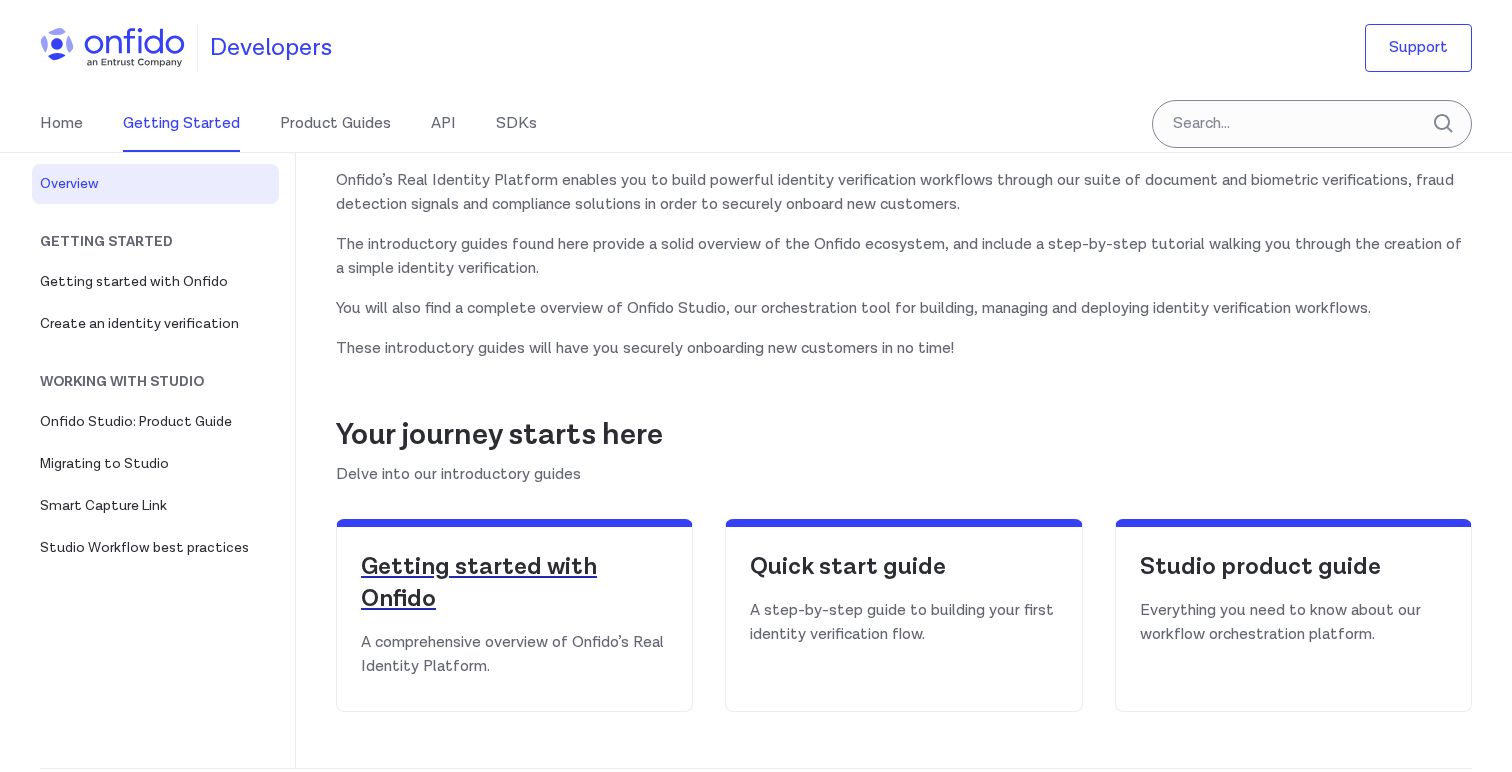 click on "Getting started with Onfido" at bounding box center [514, 583] 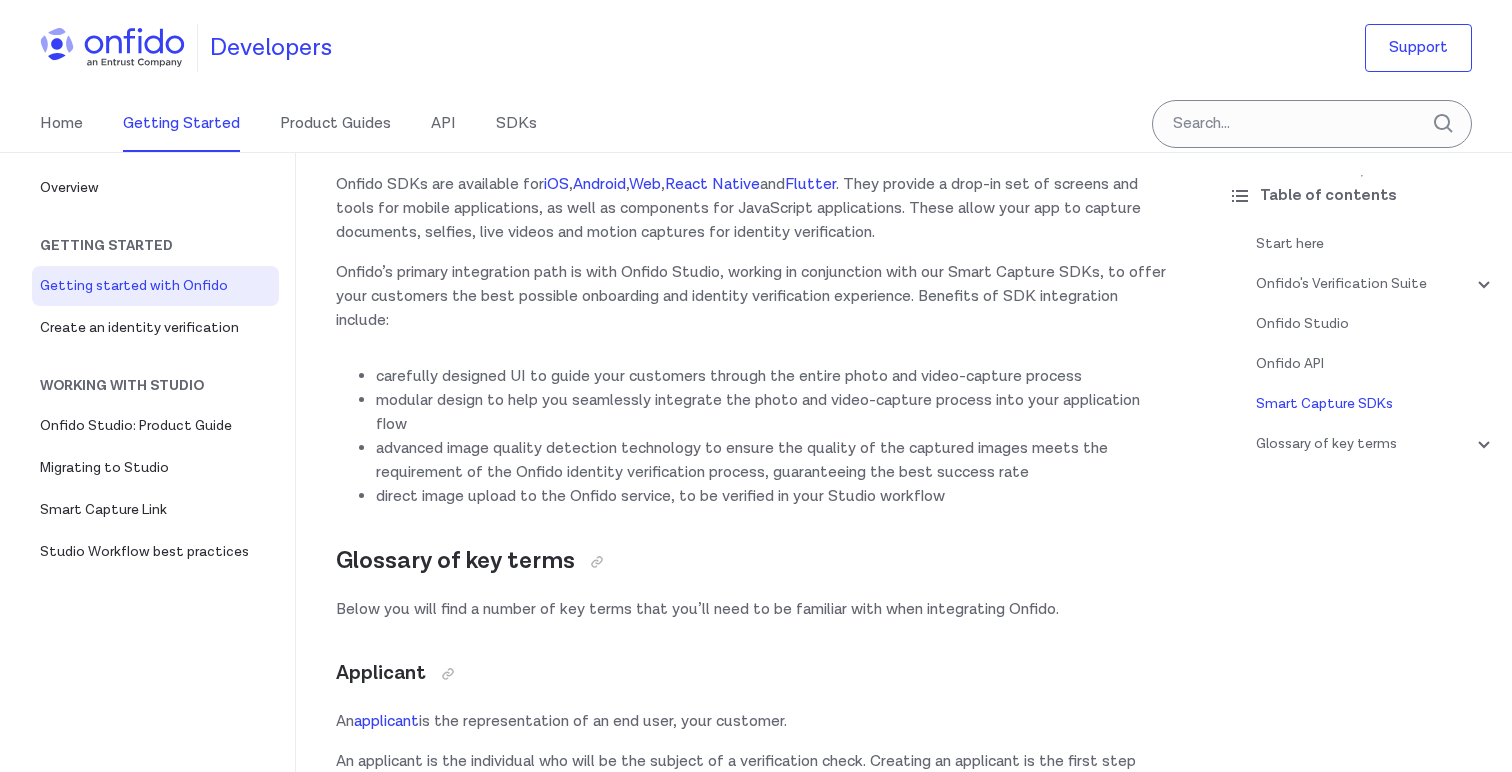 scroll, scrollTop: 4246, scrollLeft: 0, axis: vertical 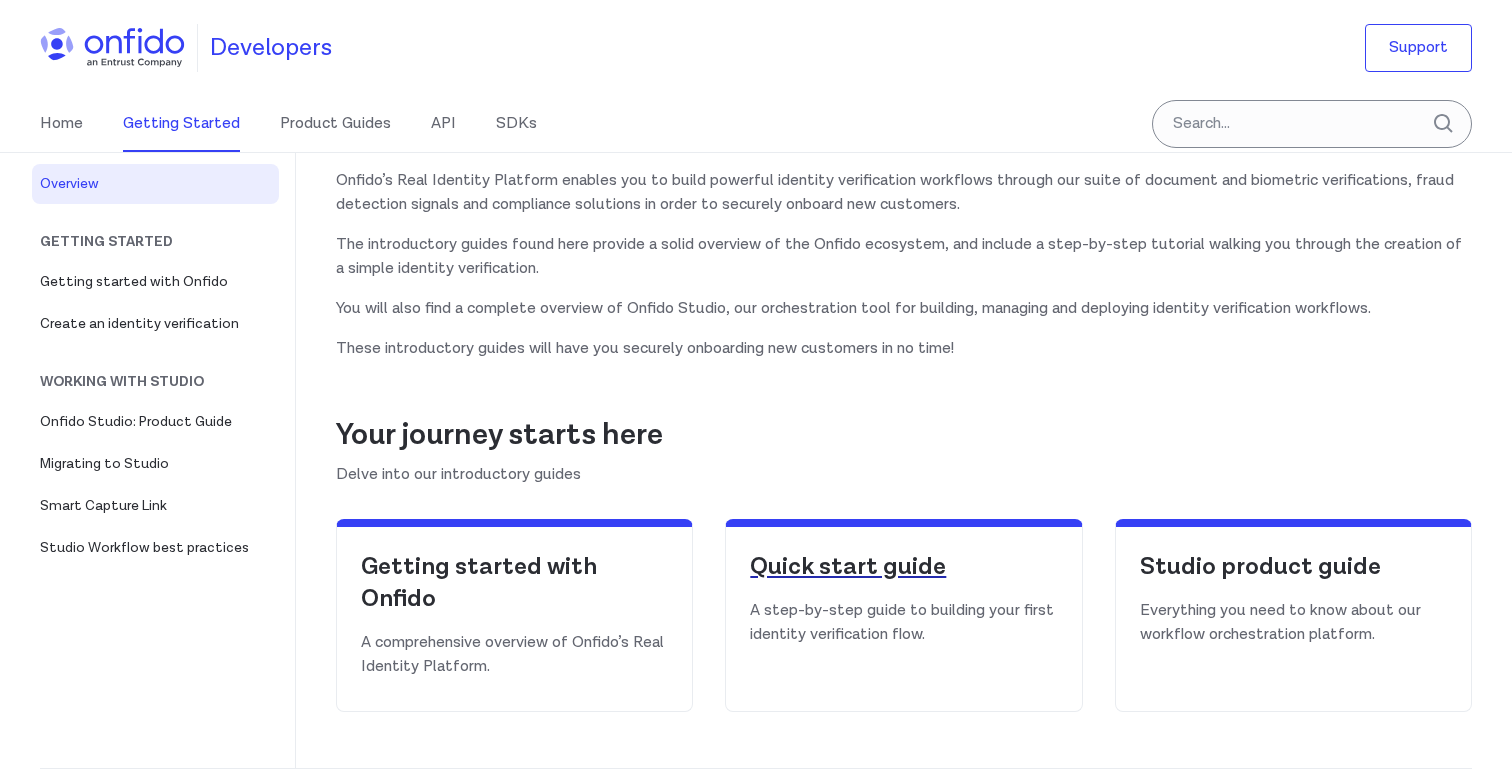 click on "Quick start guide" at bounding box center (903, 567) 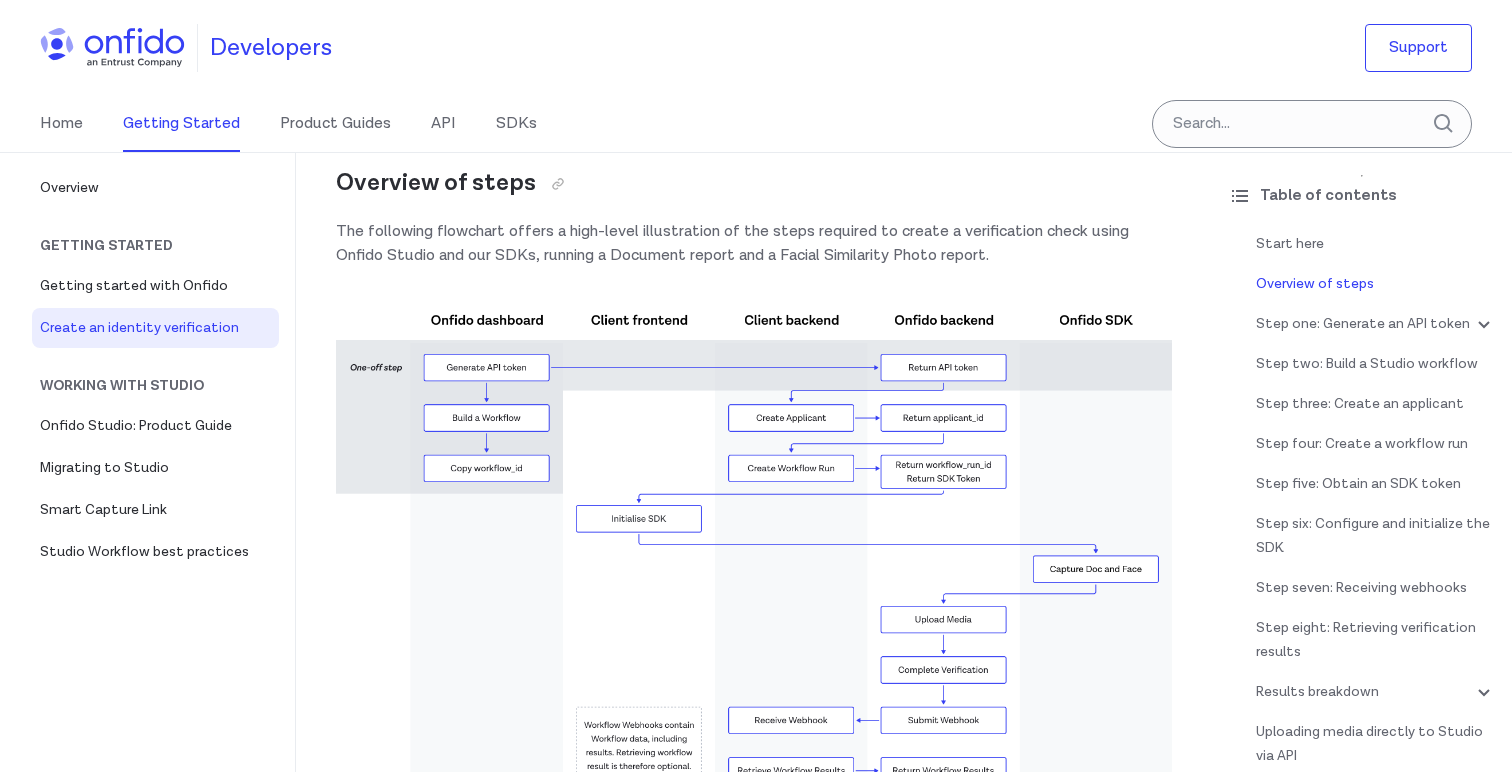 scroll, scrollTop: 0, scrollLeft: 0, axis: both 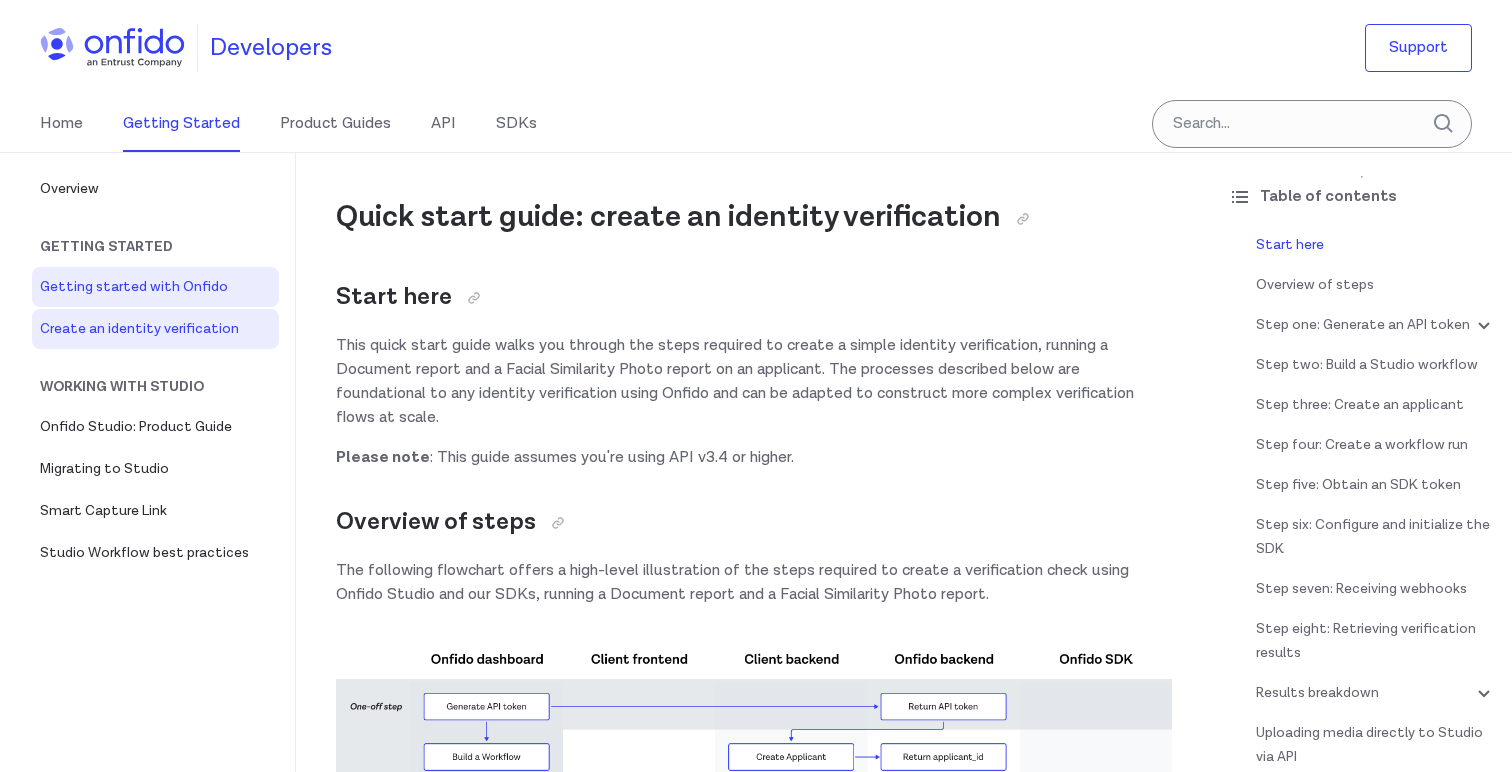 click on "Getting started with Onfido" at bounding box center [155, 287] 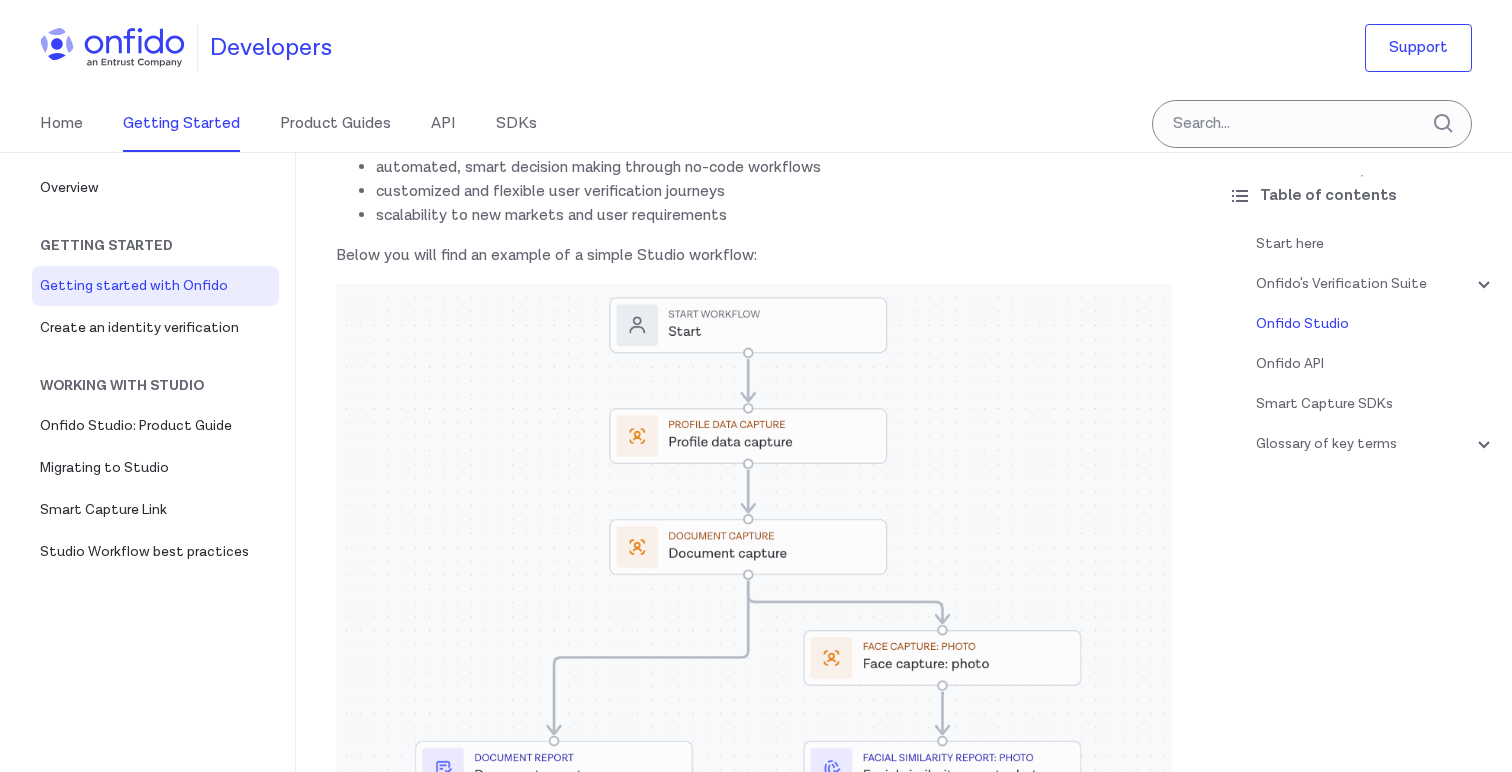 scroll, scrollTop: 2276, scrollLeft: 0, axis: vertical 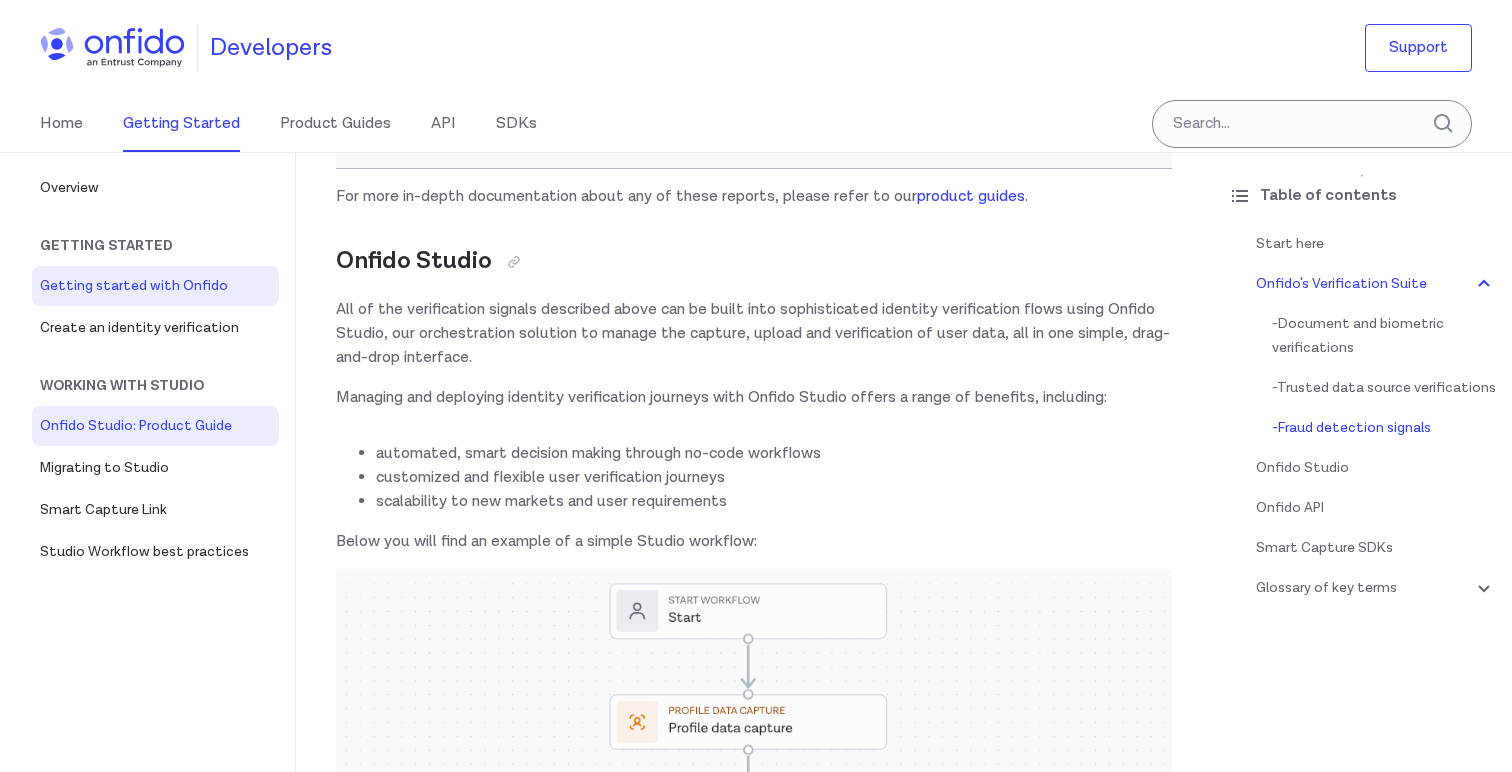click on "Onfido Studio: Product Guide" at bounding box center (155, 426) 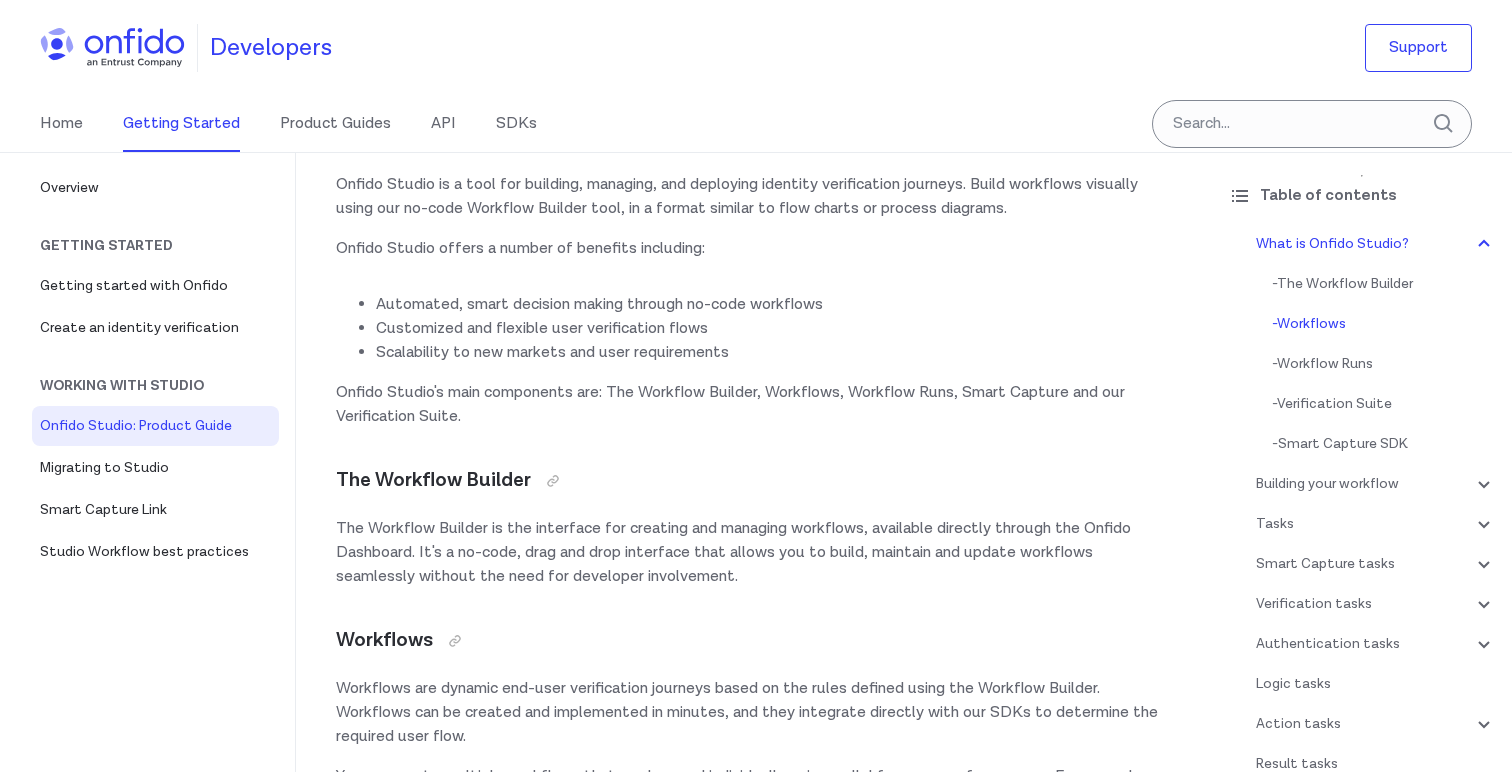 scroll, scrollTop: 0, scrollLeft: 0, axis: both 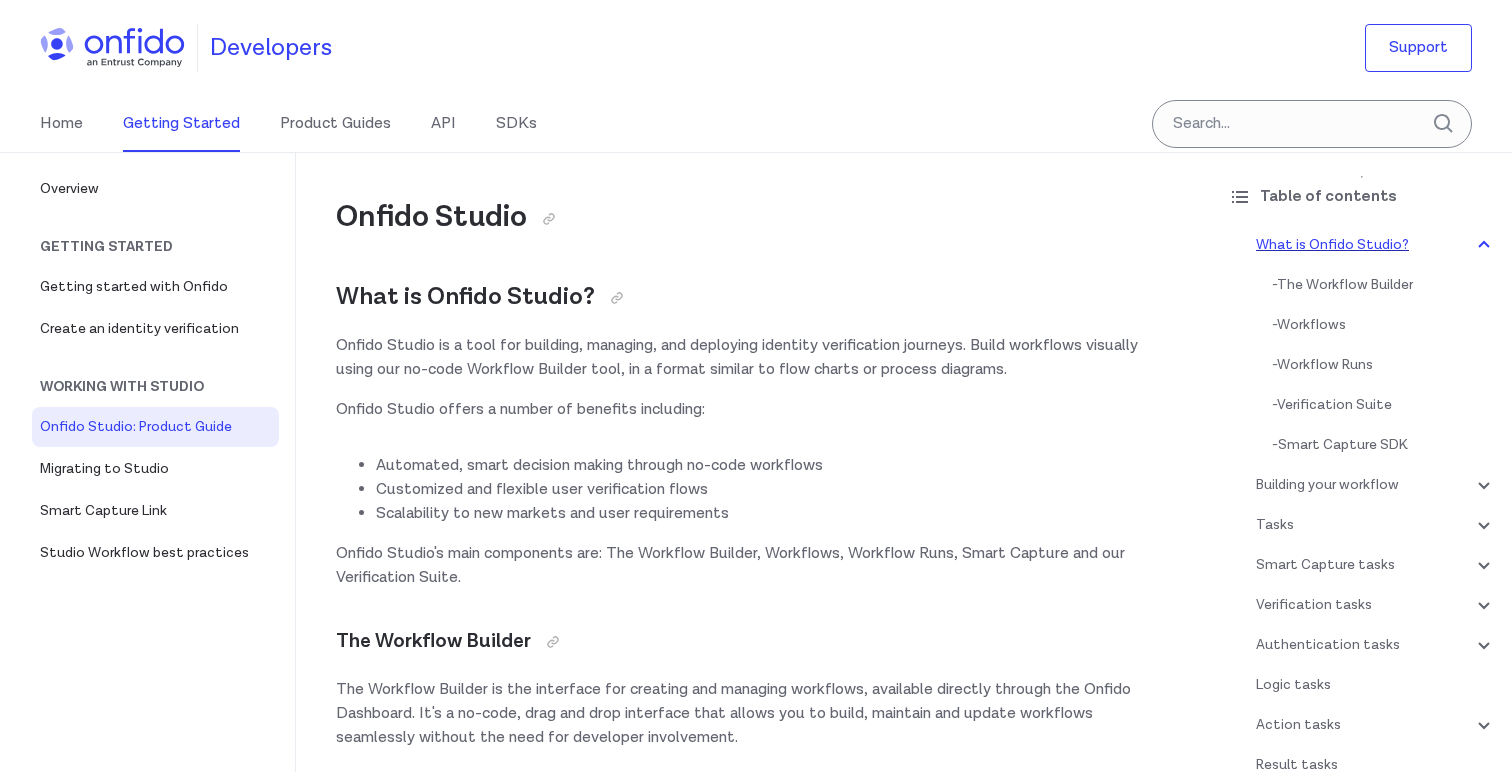 click at bounding box center [1483, 244] 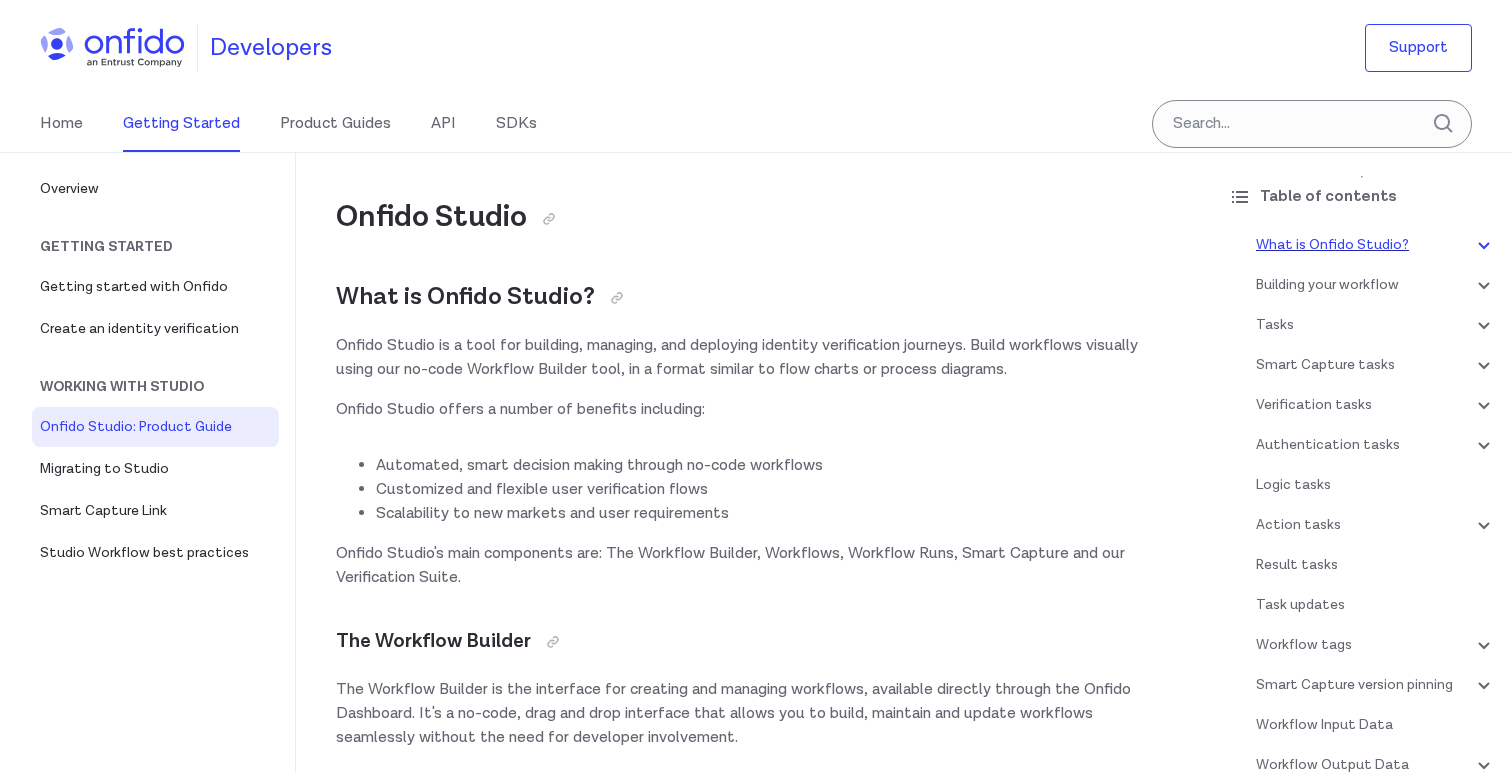 scroll, scrollTop: 153, scrollLeft: 0, axis: vertical 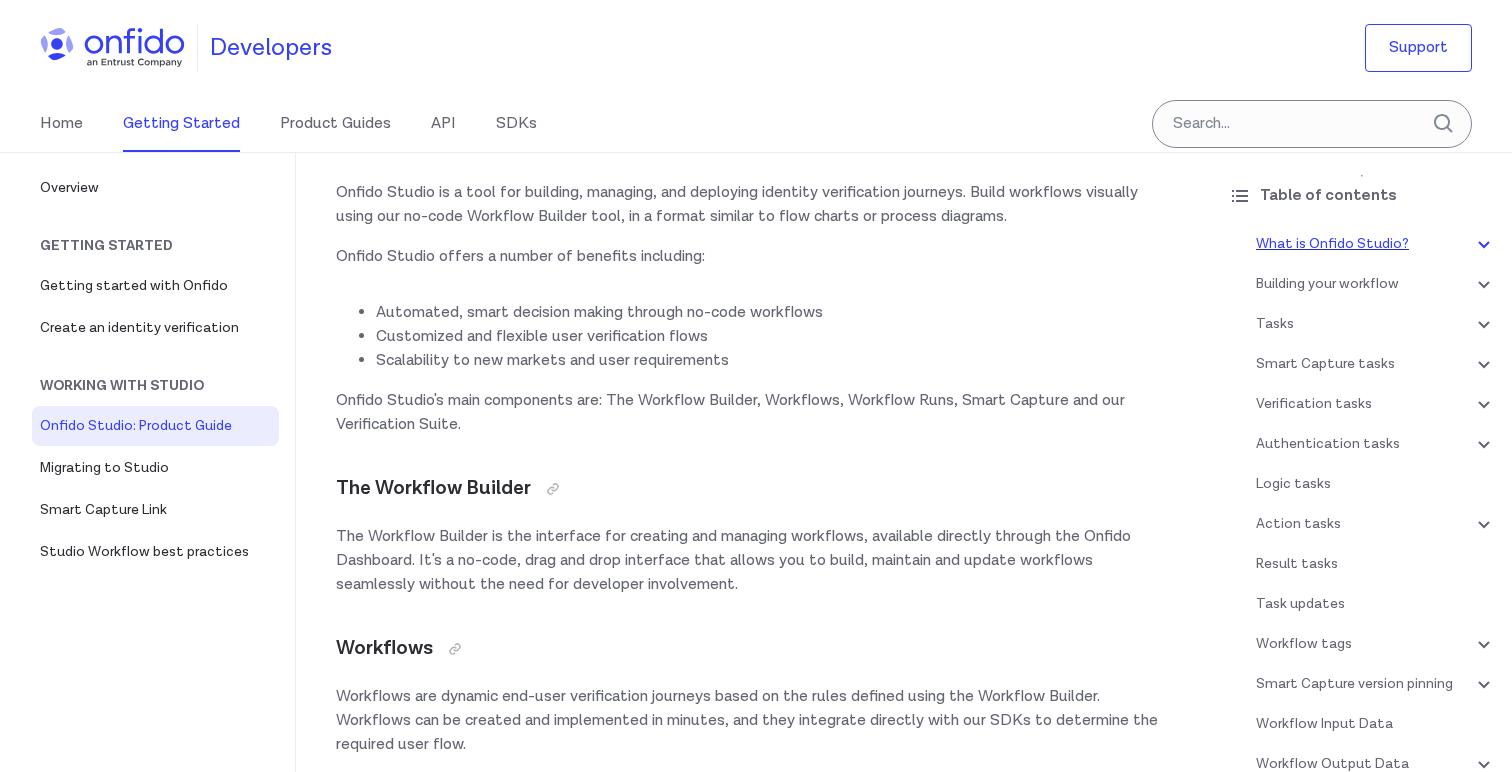 click at bounding box center (1484, 244) 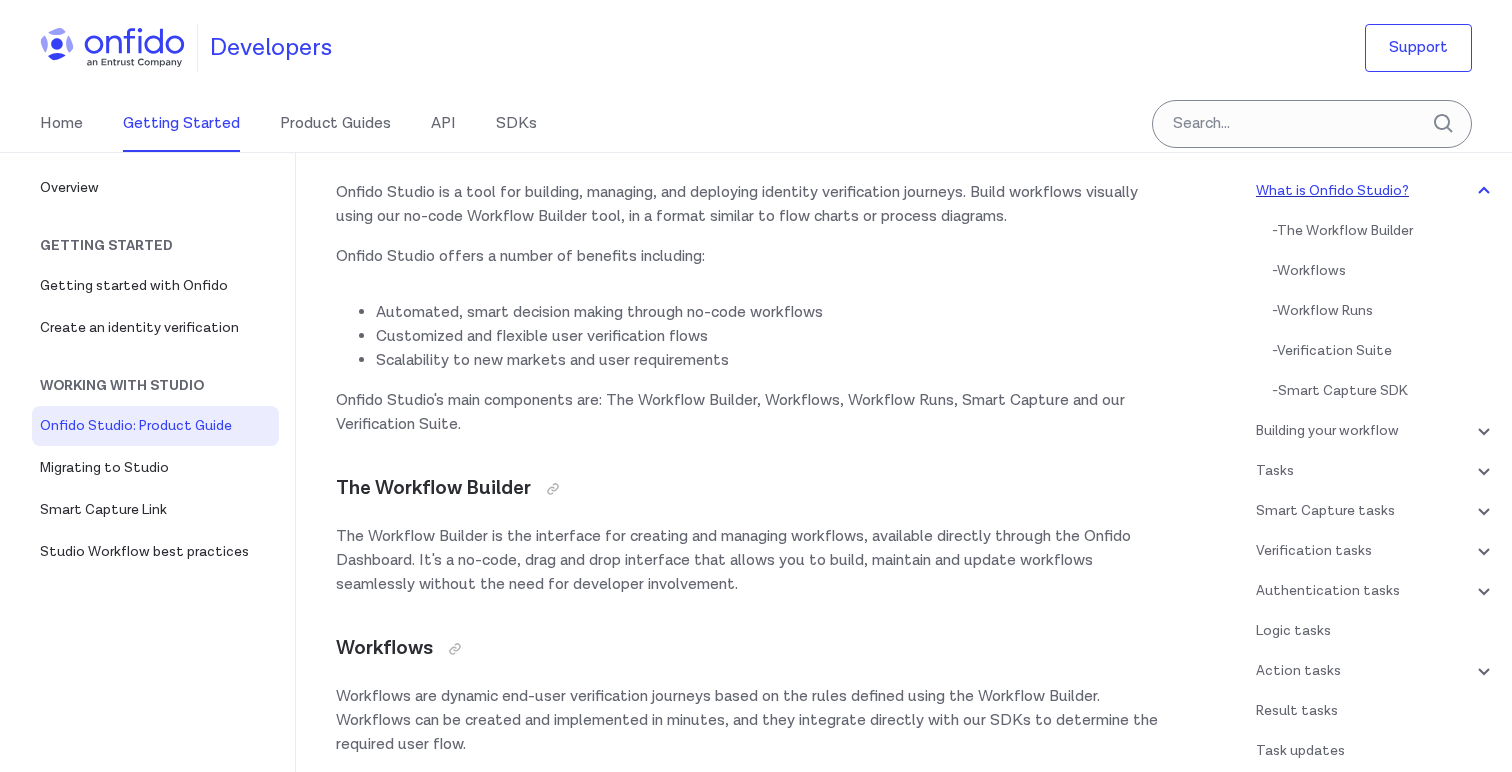 scroll, scrollTop: 55, scrollLeft: 0, axis: vertical 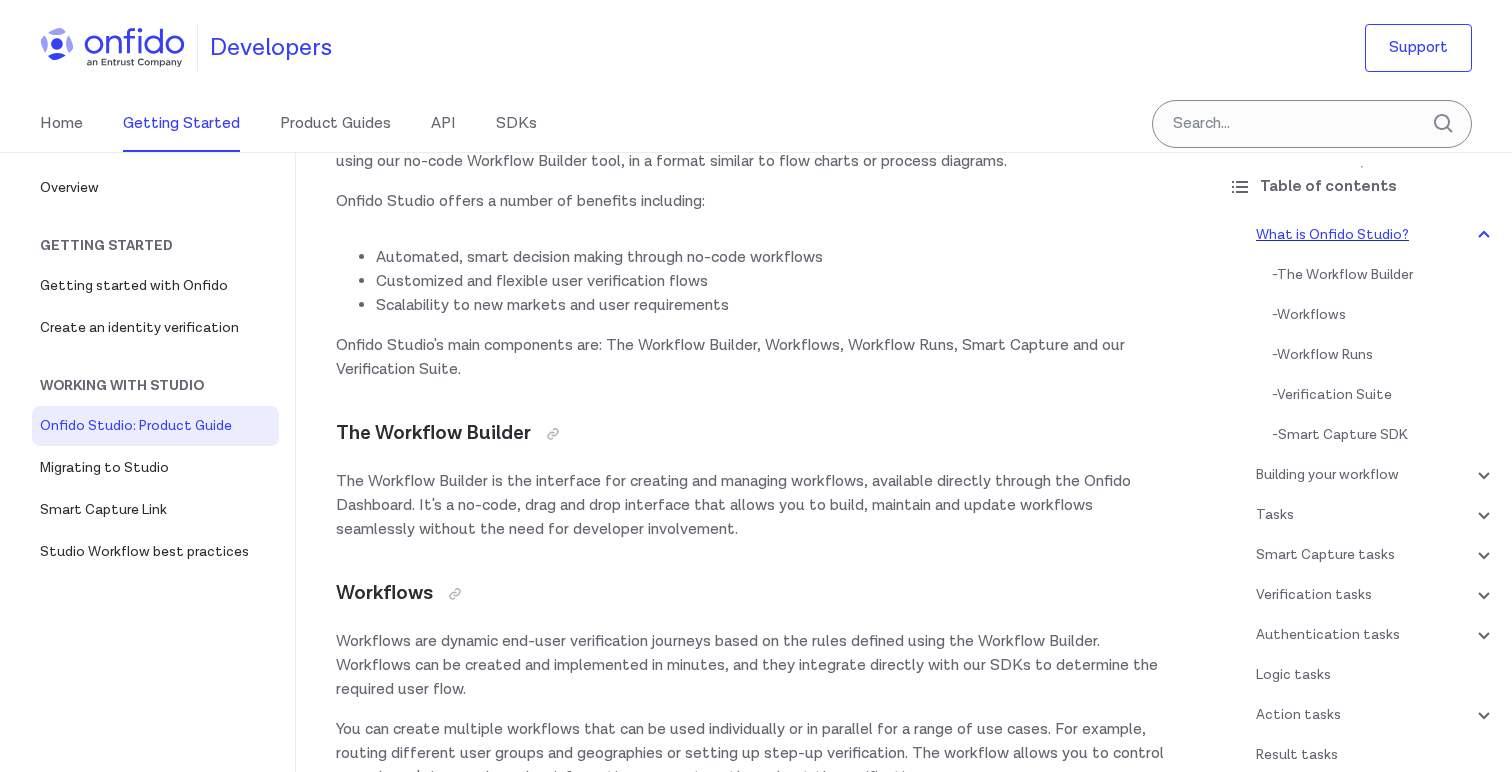 click at bounding box center [1484, 235] 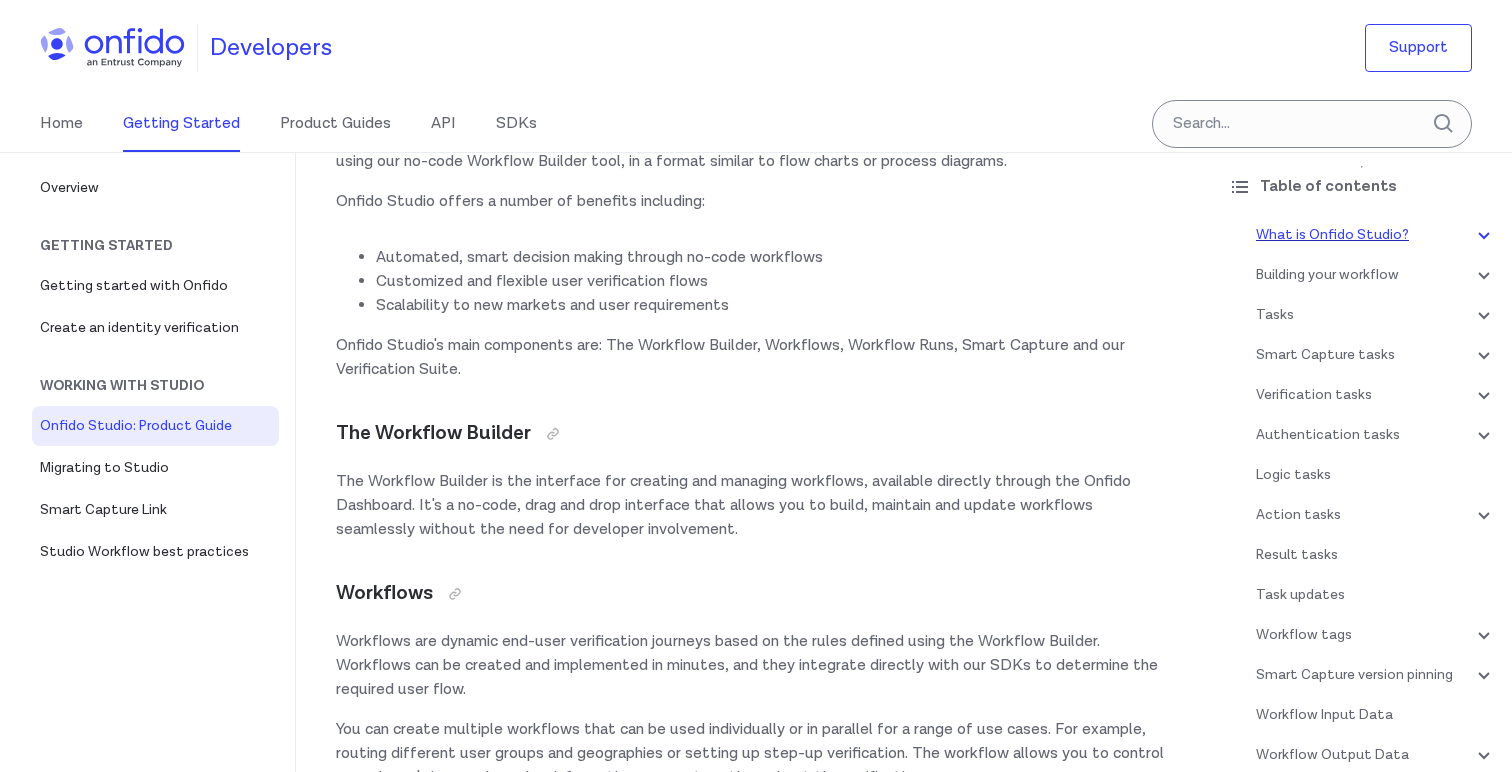 scroll, scrollTop: 153, scrollLeft: 0, axis: vertical 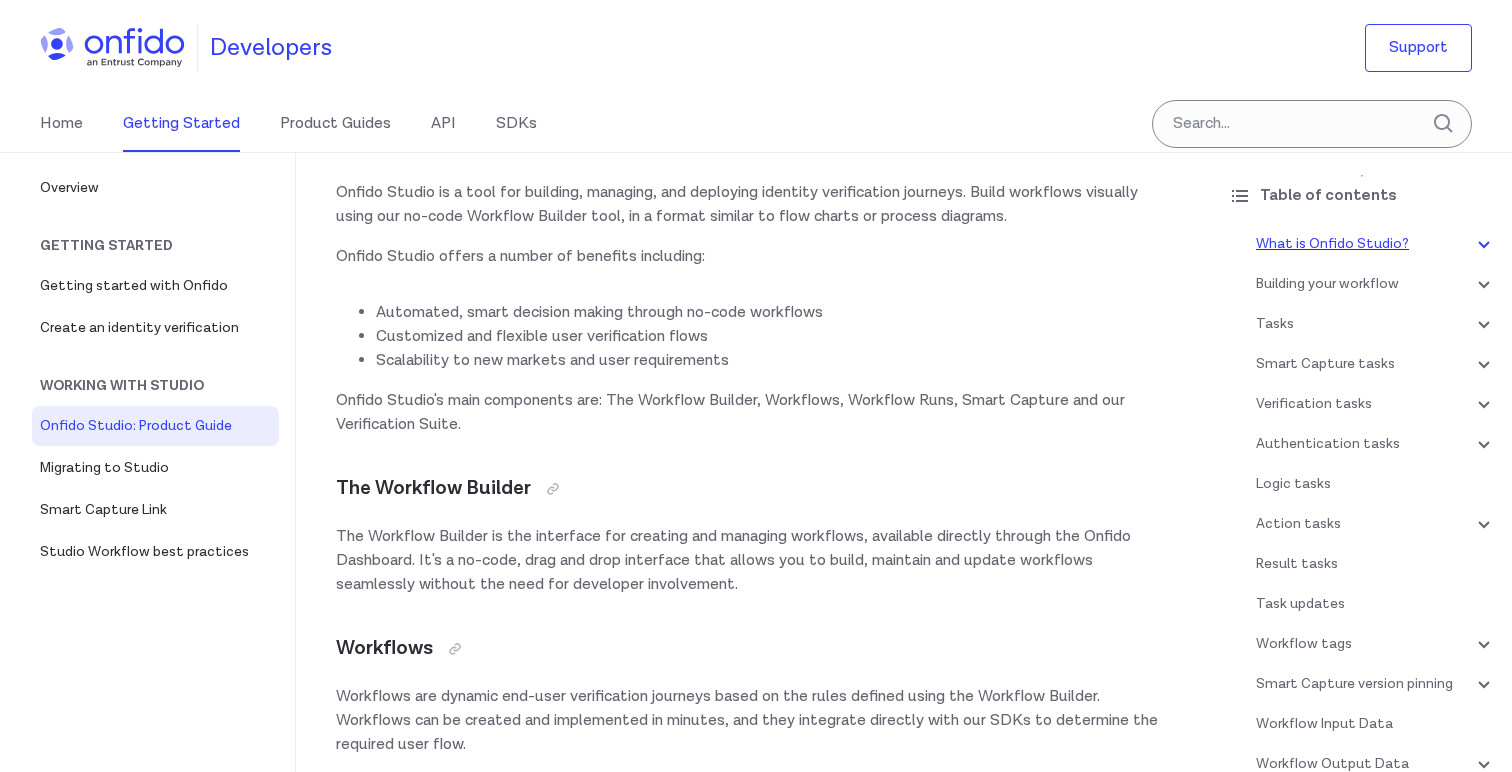 click on "What is Onfido Studio?" at bounding box center (1376, 244) 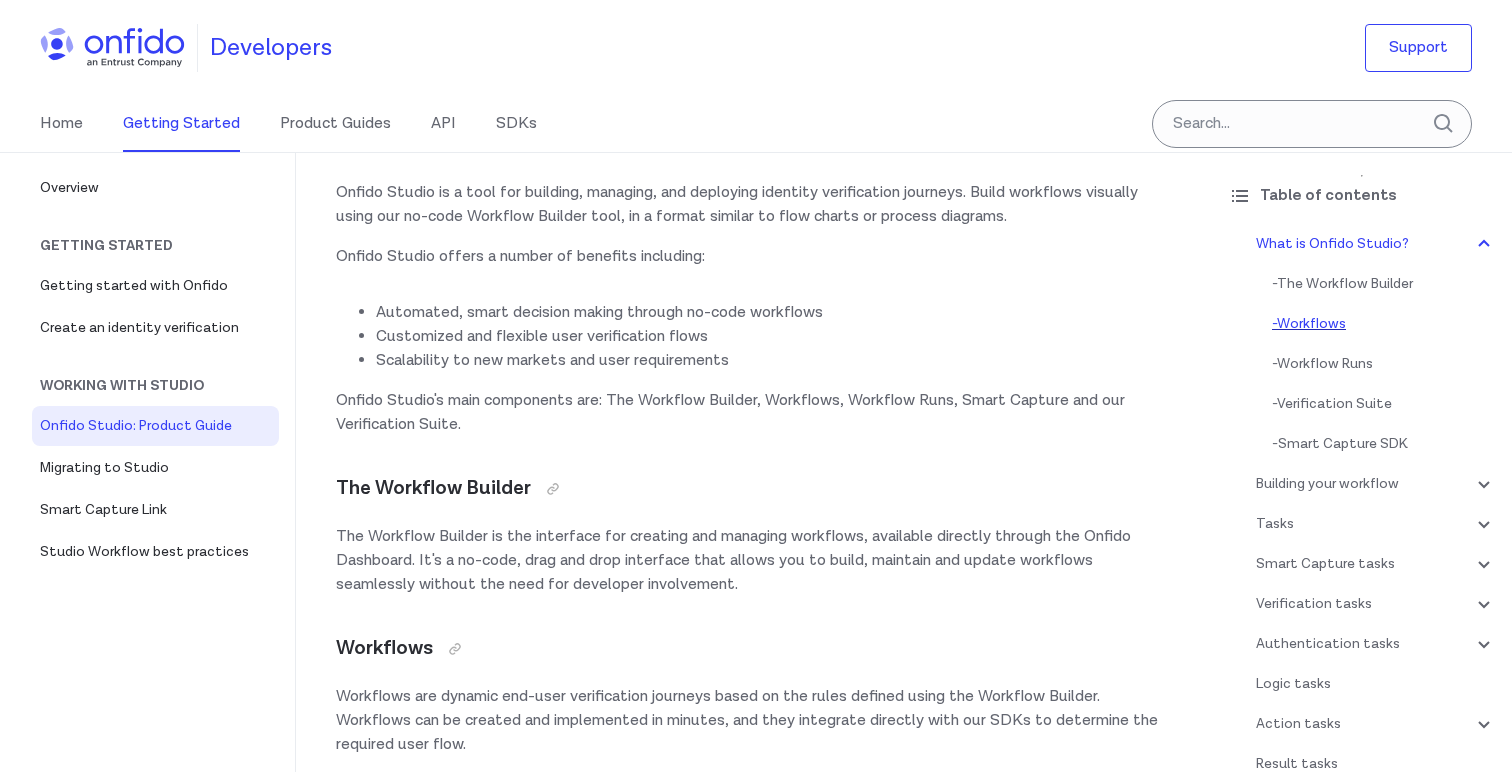click on "-  Workflows" at bounding box center [1384, 324] 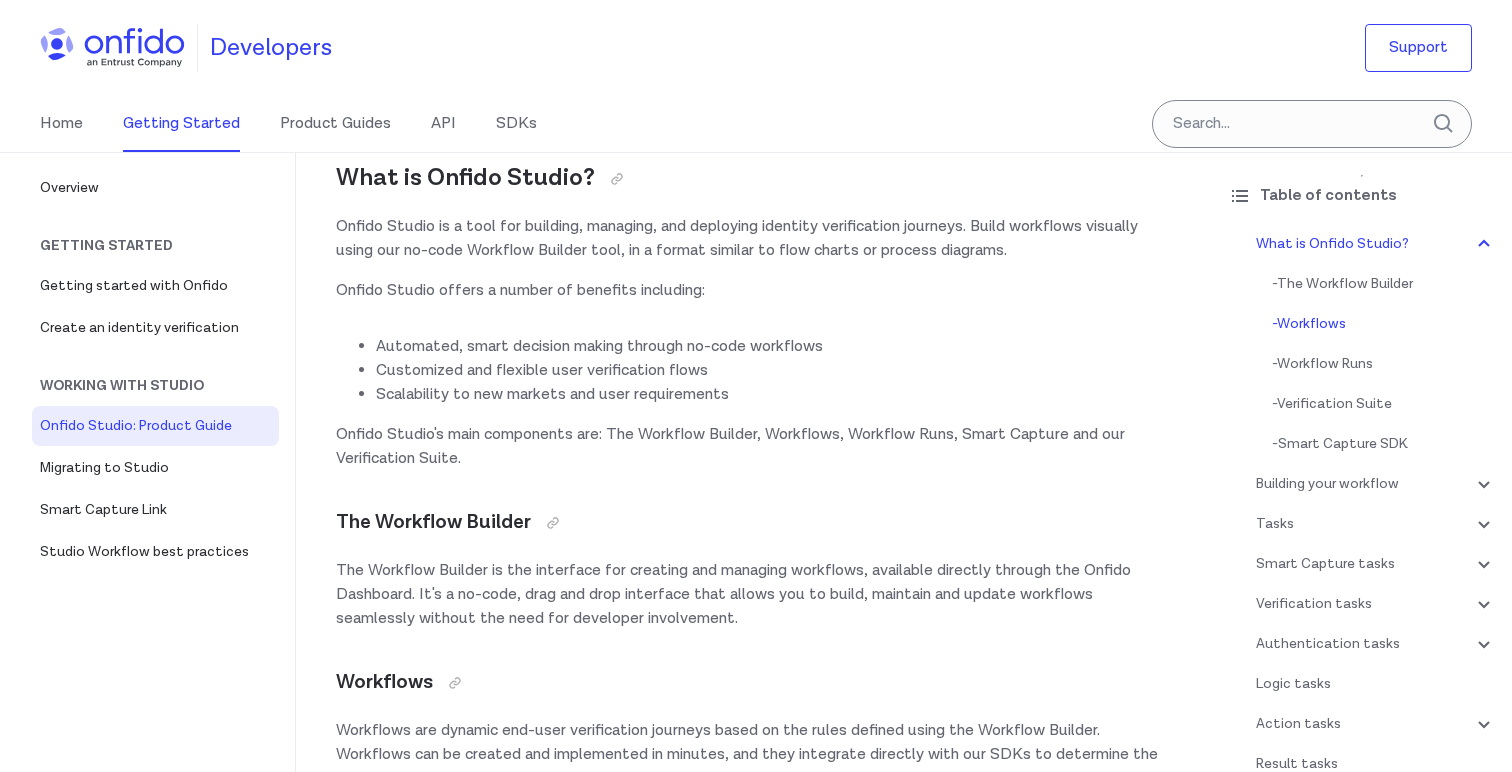 scroll, scrollTop: 0, scrollLeft: 0, axis: both 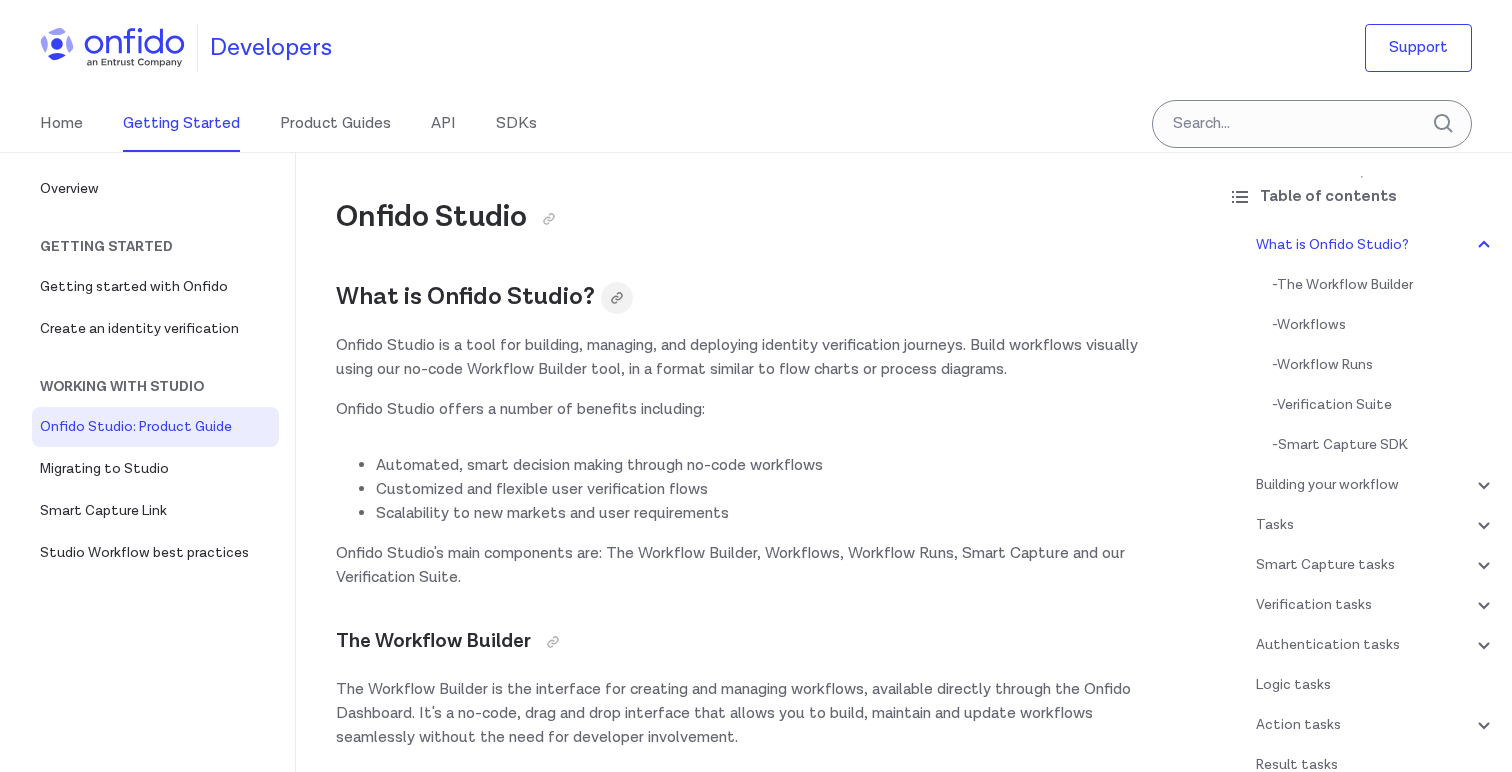 click at bounding box center [617, 298] 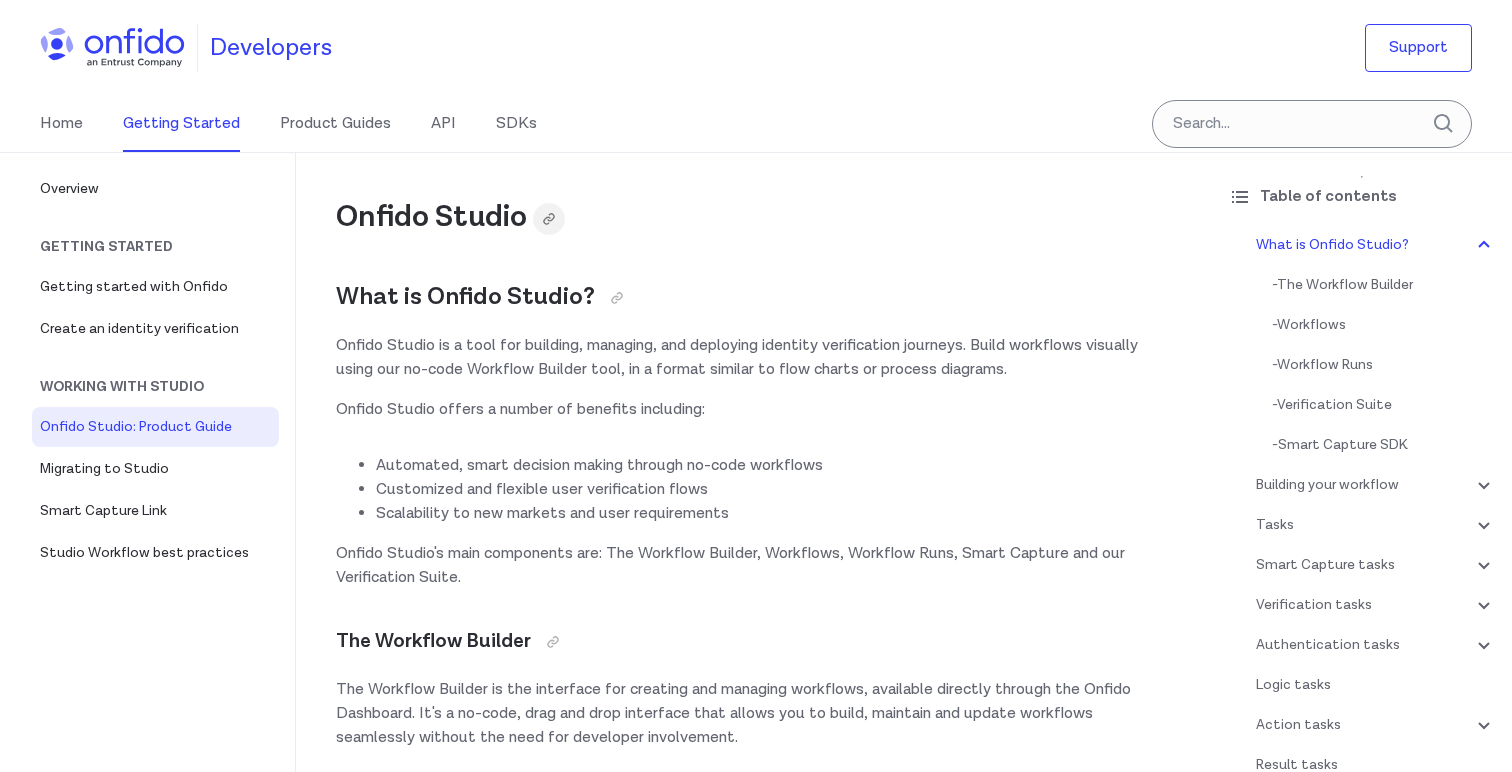 click at bounding box center [549, 219] 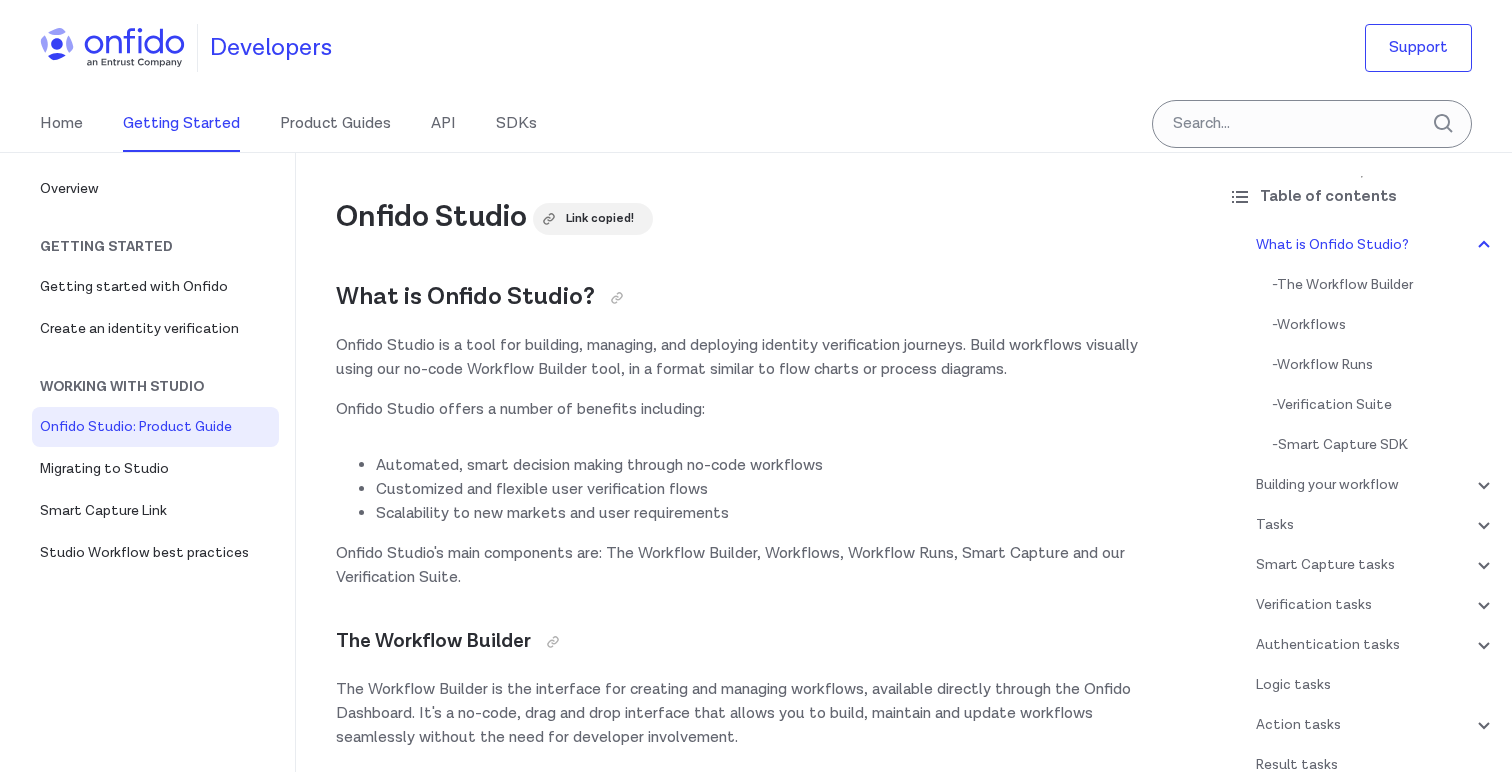 click on "Onfido Studio Link copied!" at bounding box center [754, 217] 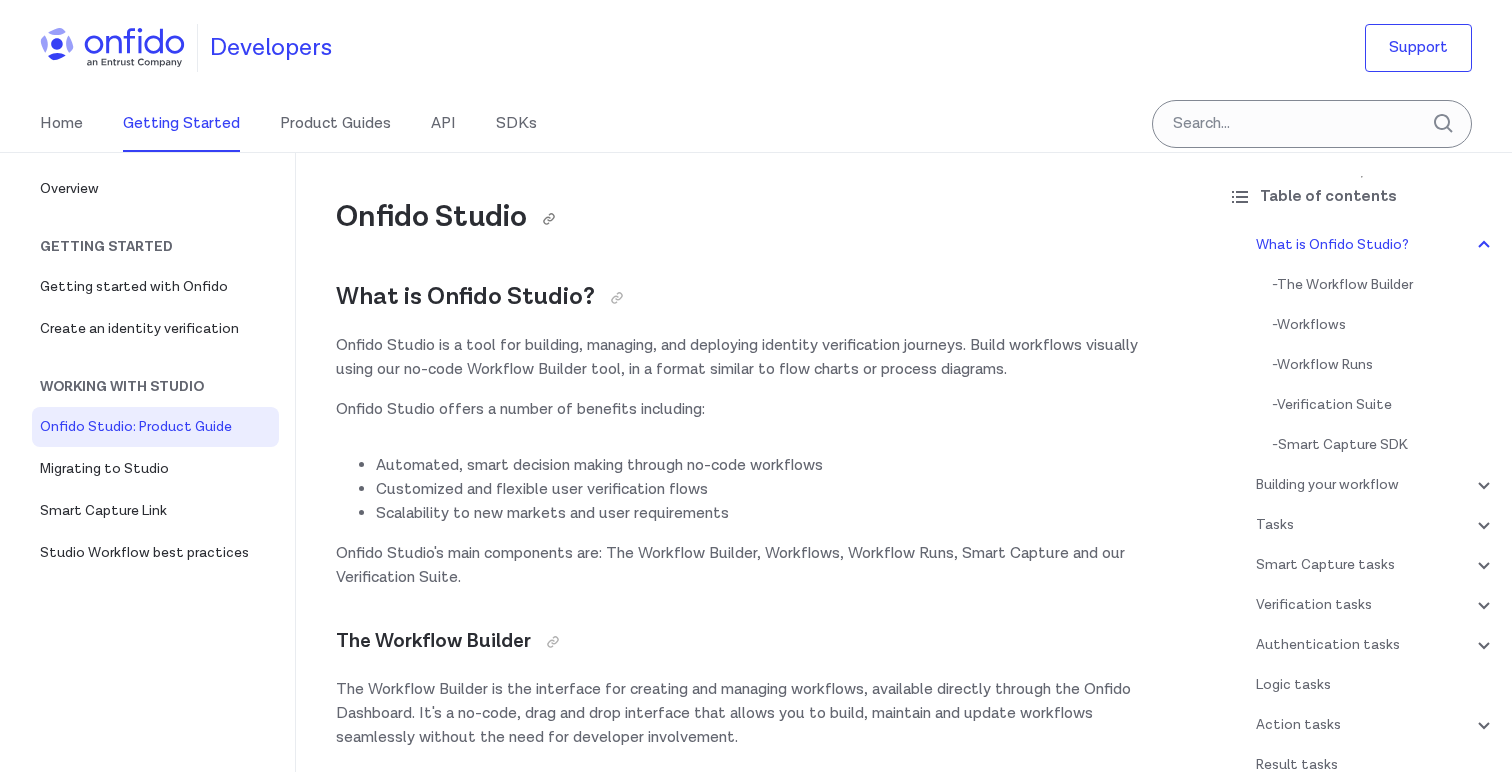 click on "Onfido Studio" at bounding box center (754, 217) 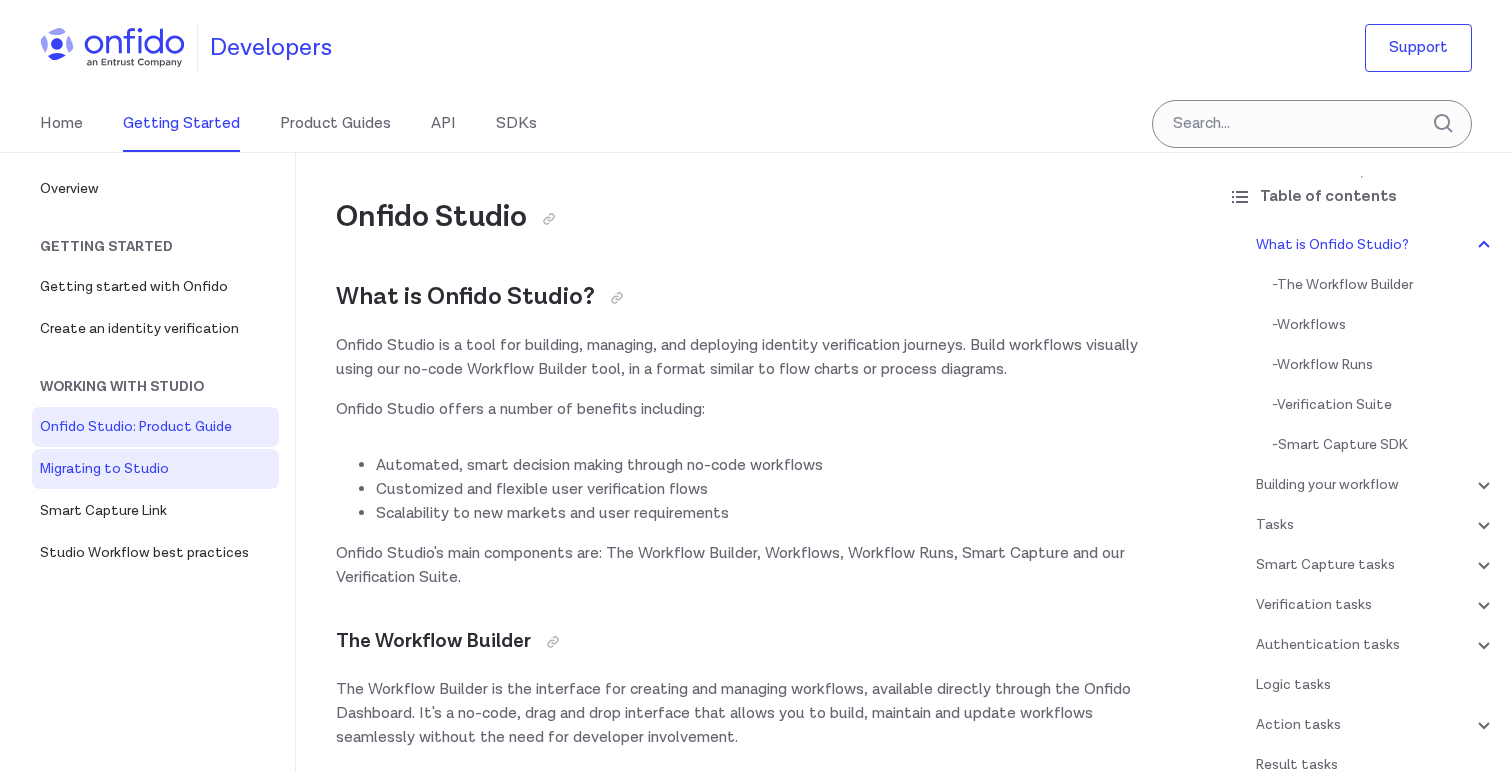 click on "Migrating to Studio" at bounding box center [155, 469] 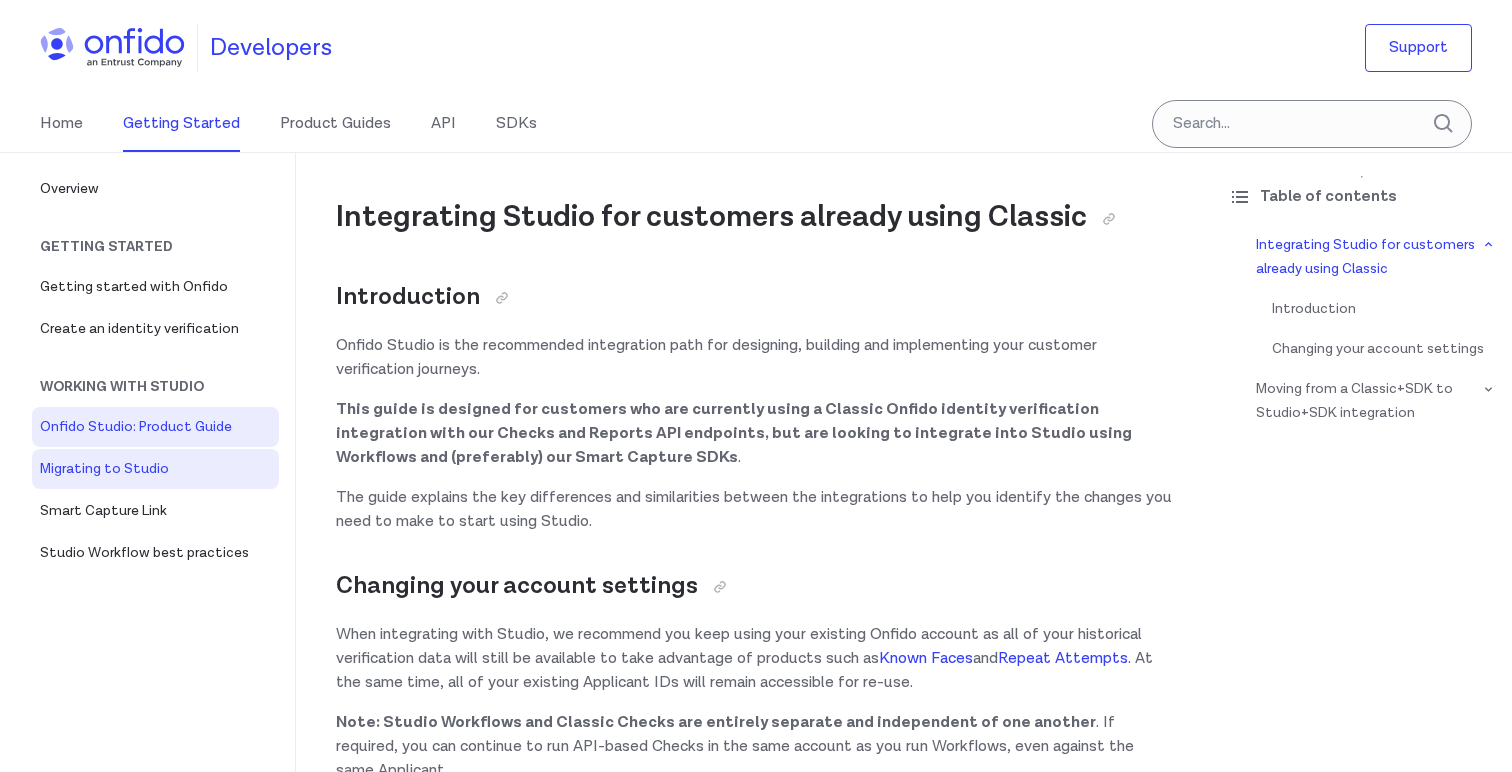 click on "Onfido Studio: Product Guide" at bounding box center [155, 427] 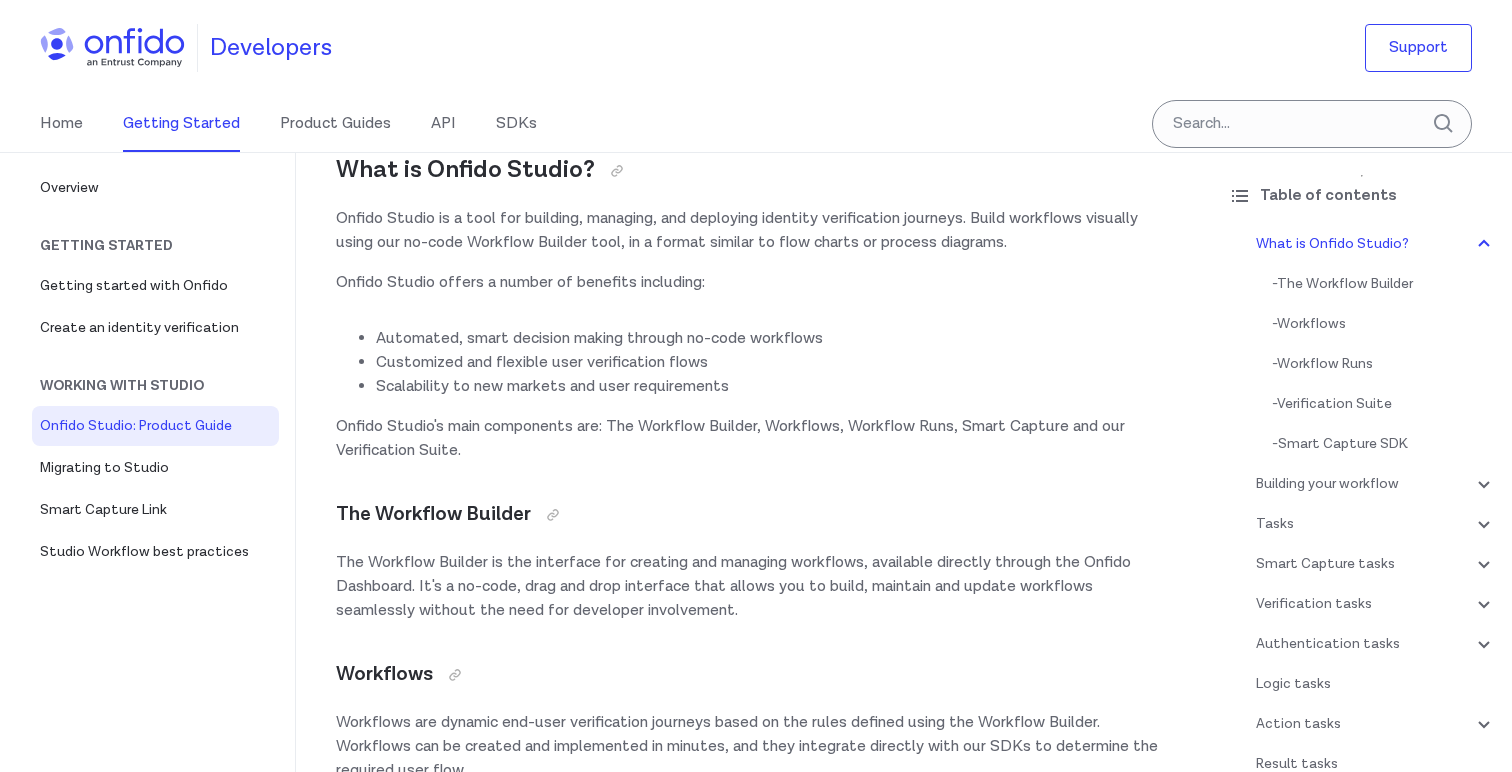 scroll, scrollTop: 0, scrollLeft: 0, axis: both 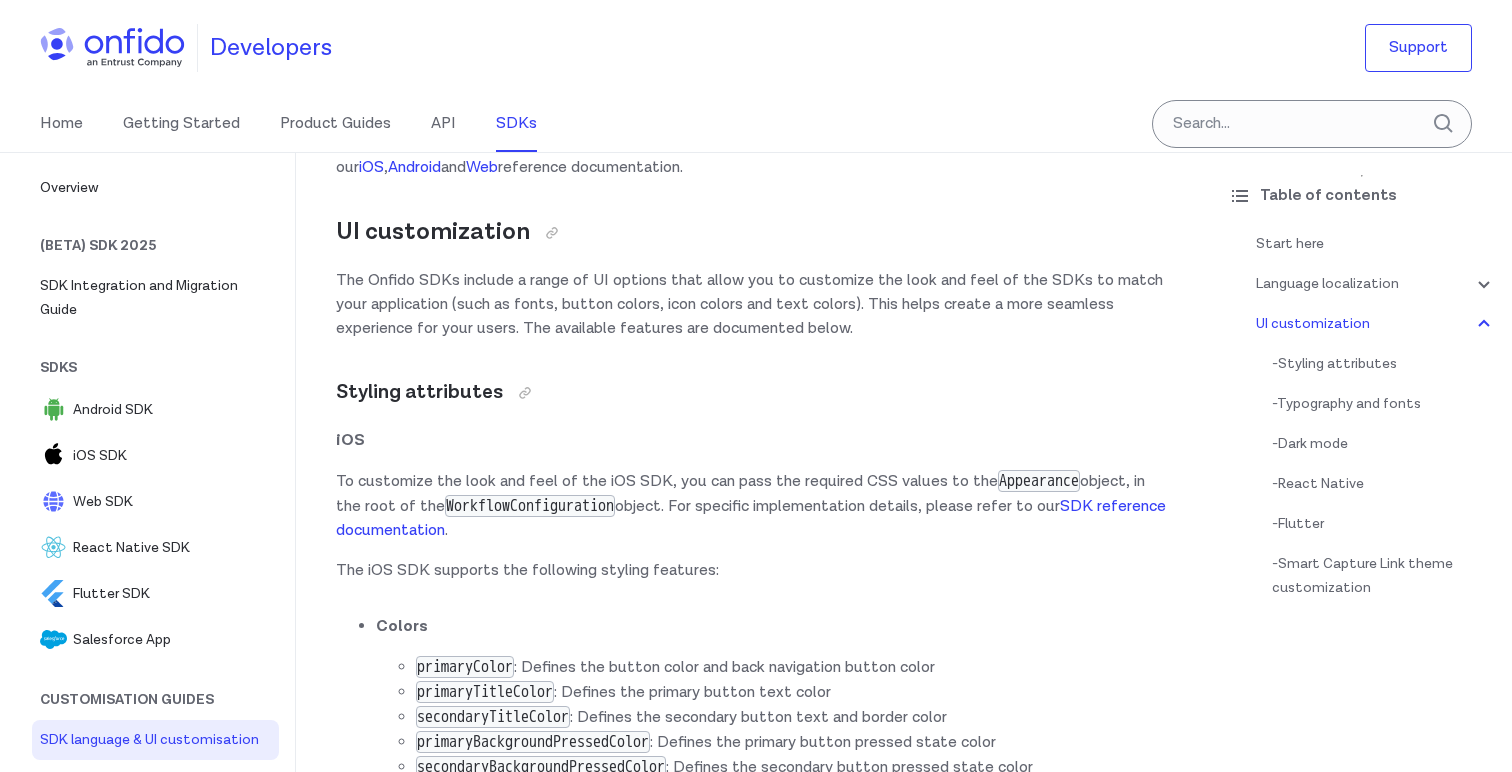 click on "Home Getting Started Product Guides API SDKs" at bounding box center [756, 124] 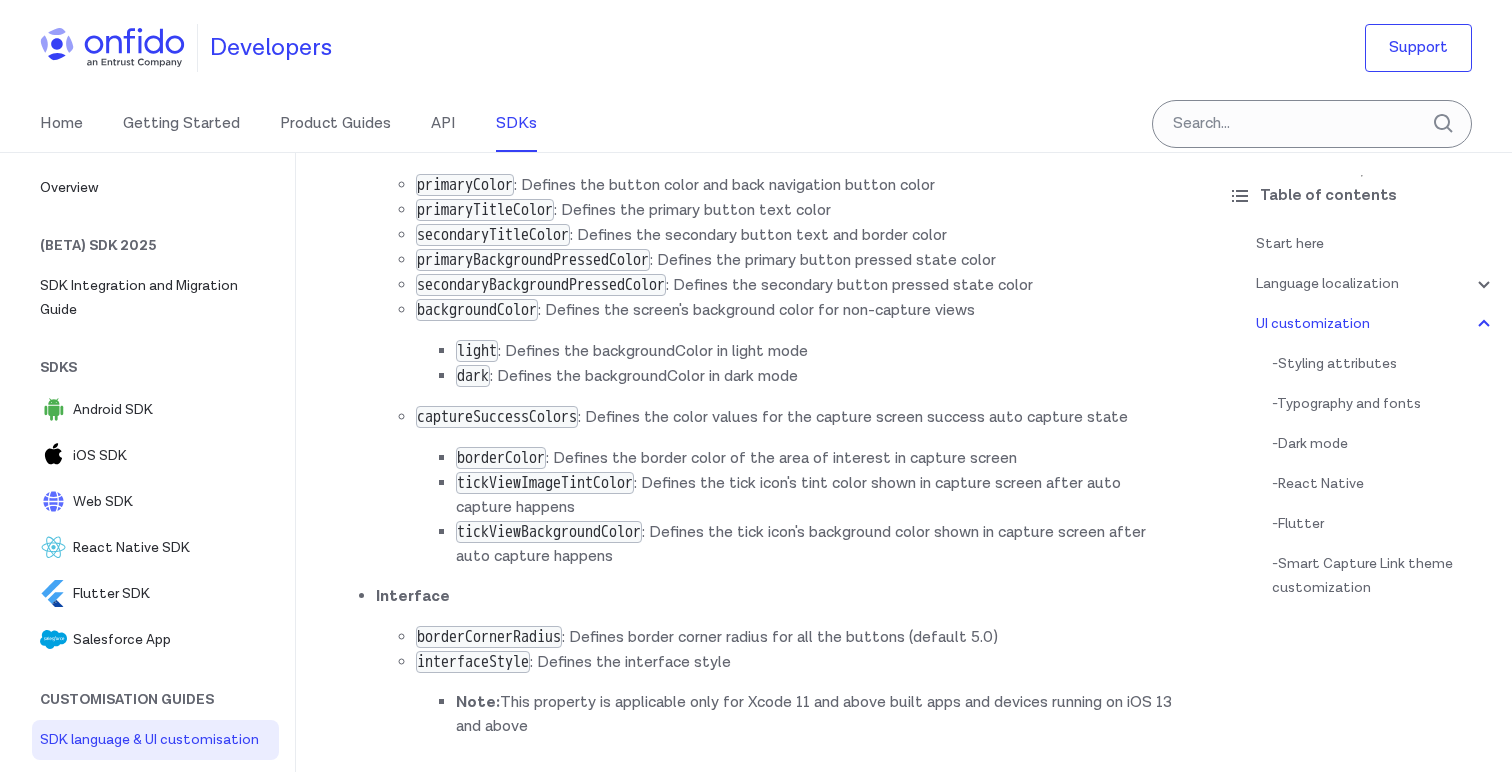 scroll, scrollTop: 4497, scrollLeft: 0, axis: vertical 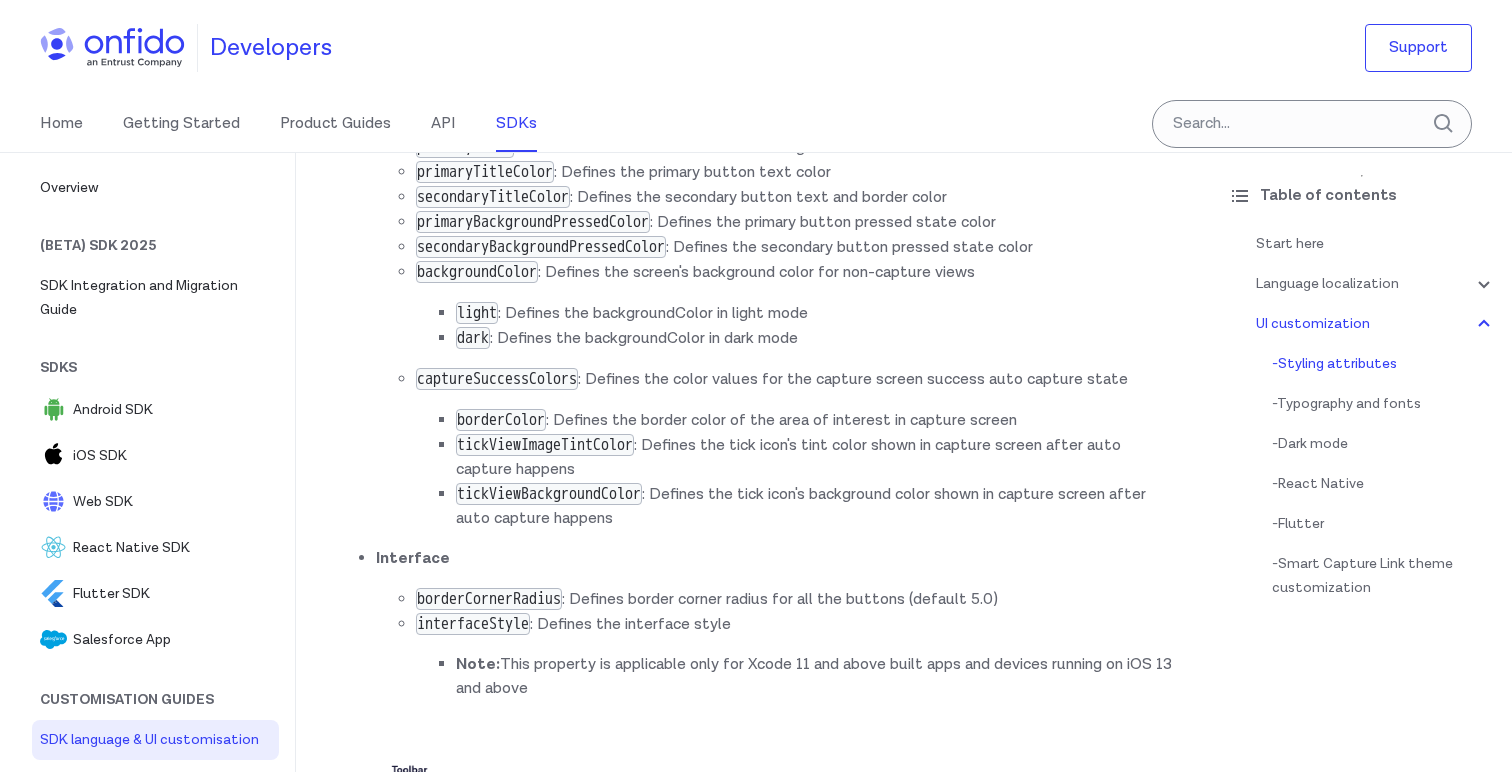 click on "dark : Defines the backgroundColor in dark mode" at bounding box center (814, 338) 